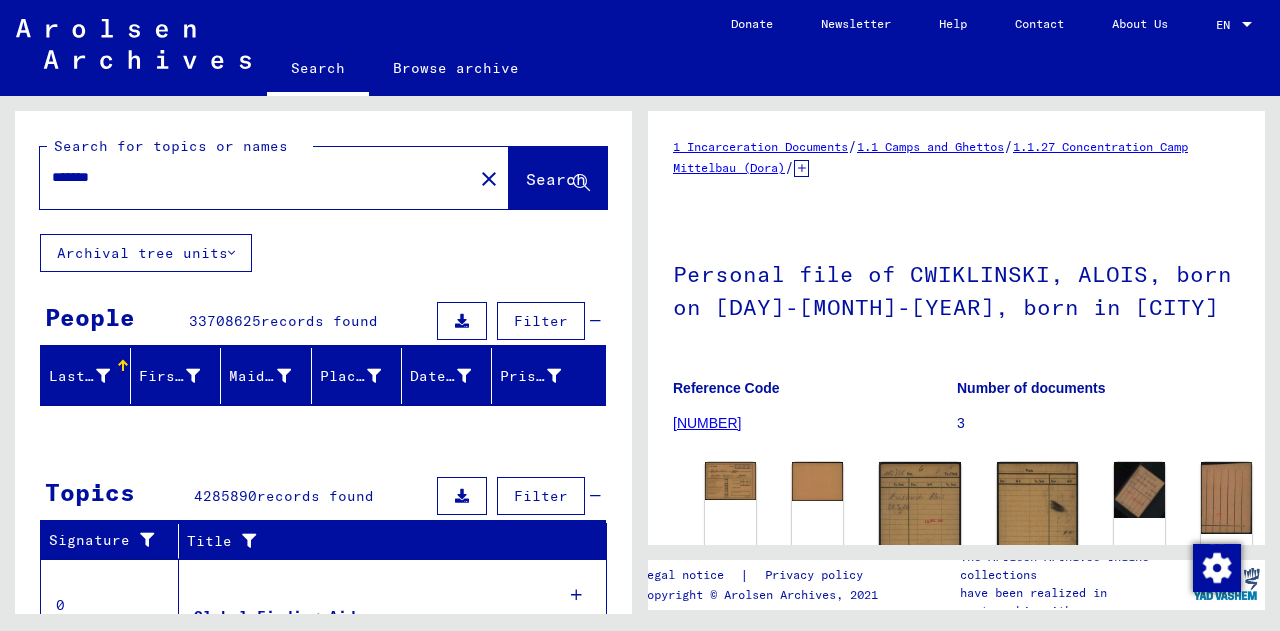 scroll, scrollTop: 0, scrollLeft: 0, axis: both 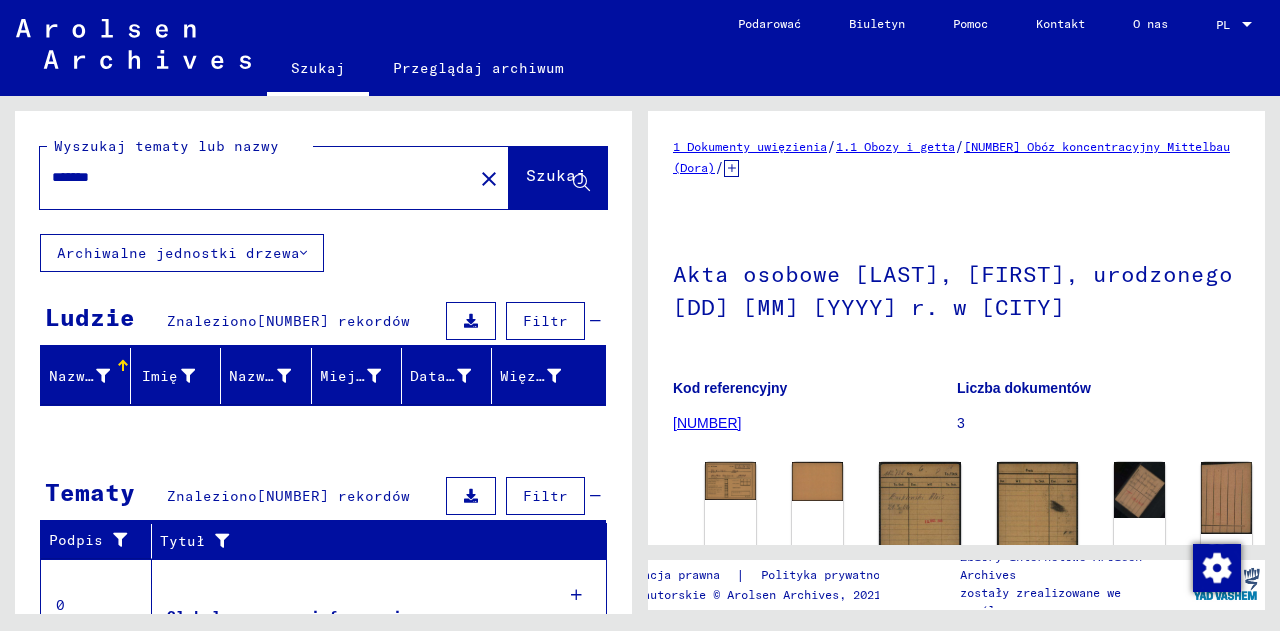 click on "*******" 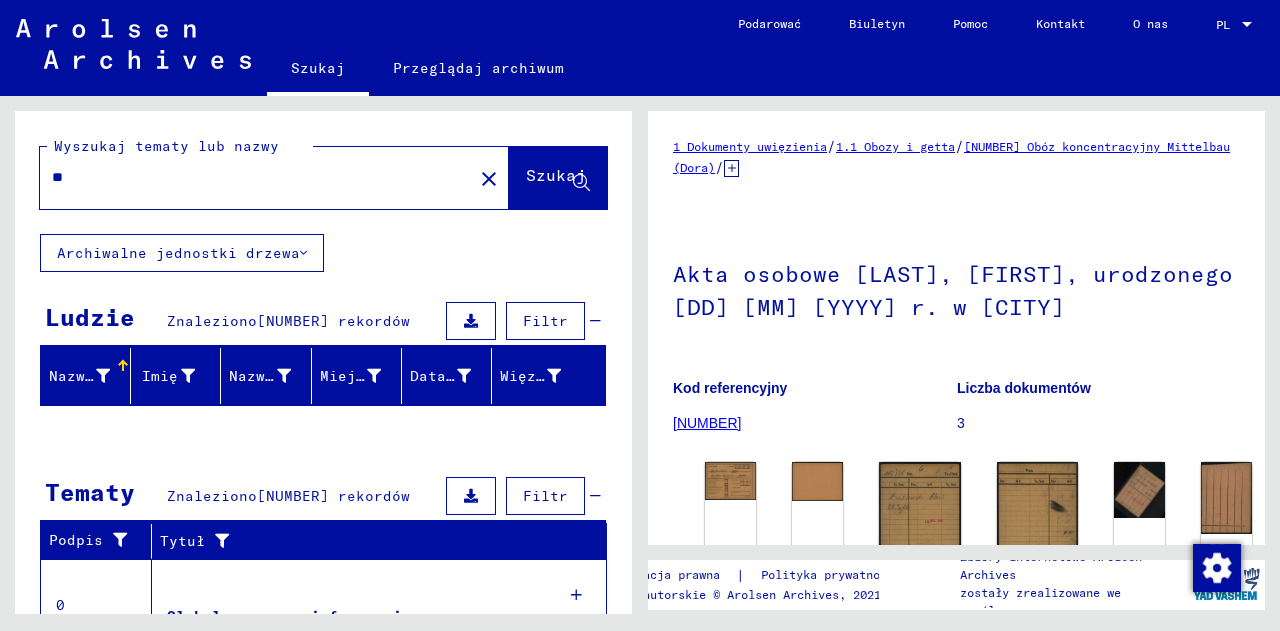 type on "*" 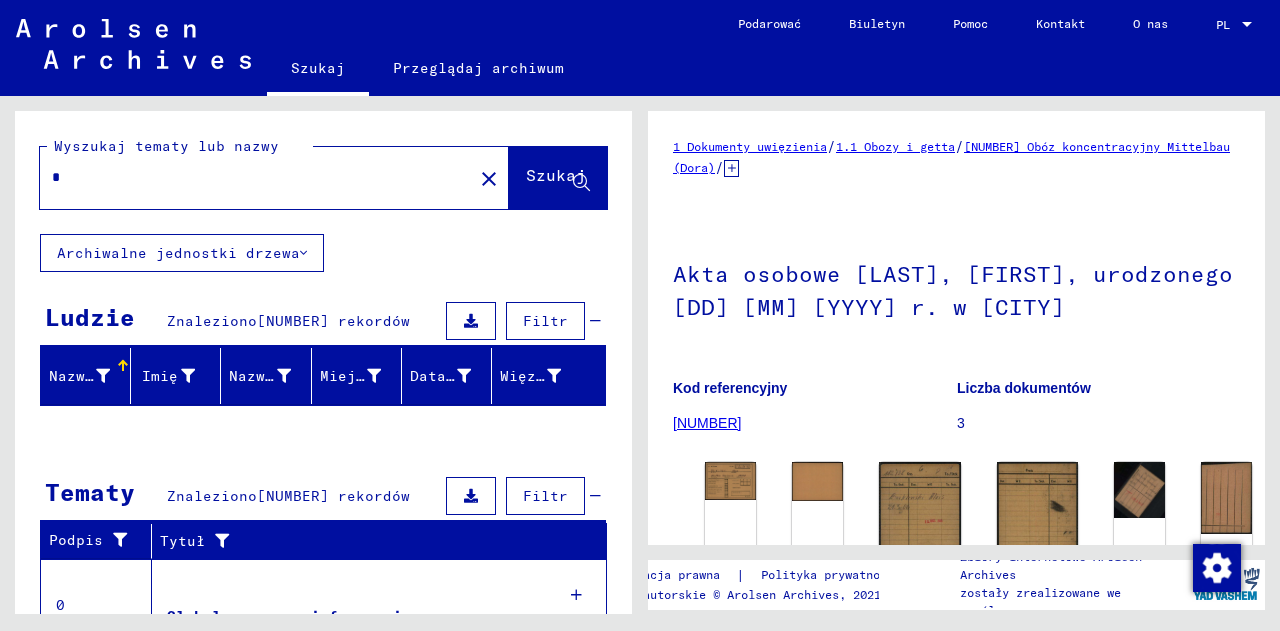 type 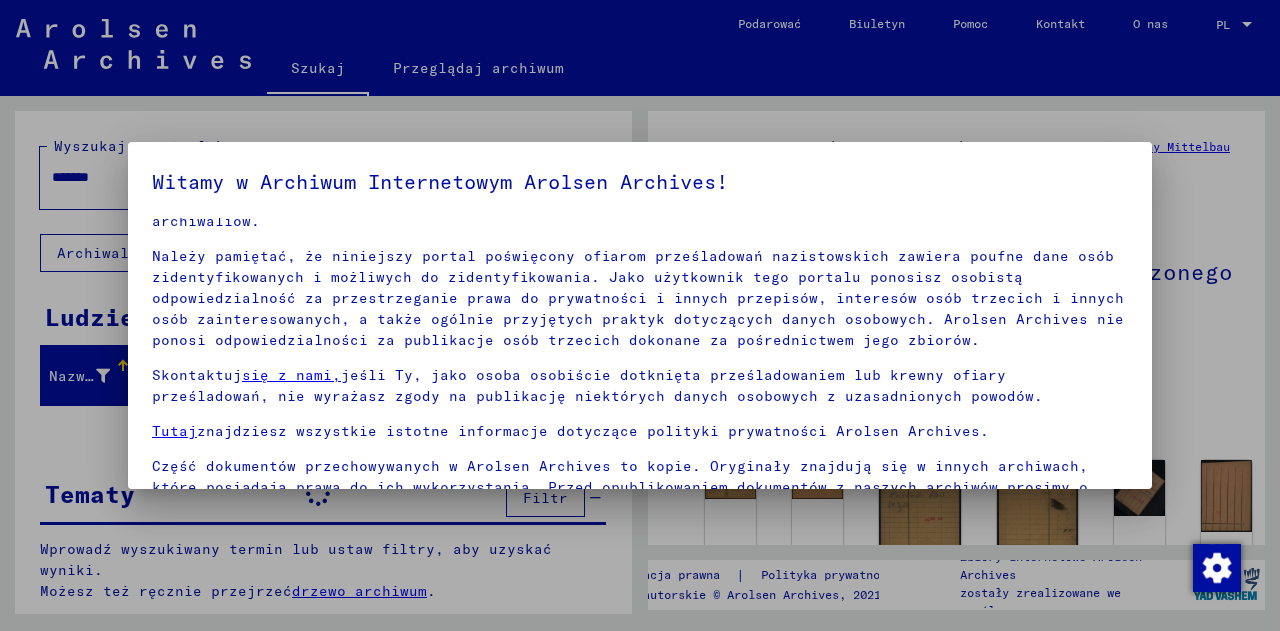 scroll, scrollTop: 108, scrollLeft: 0, axis: vertical 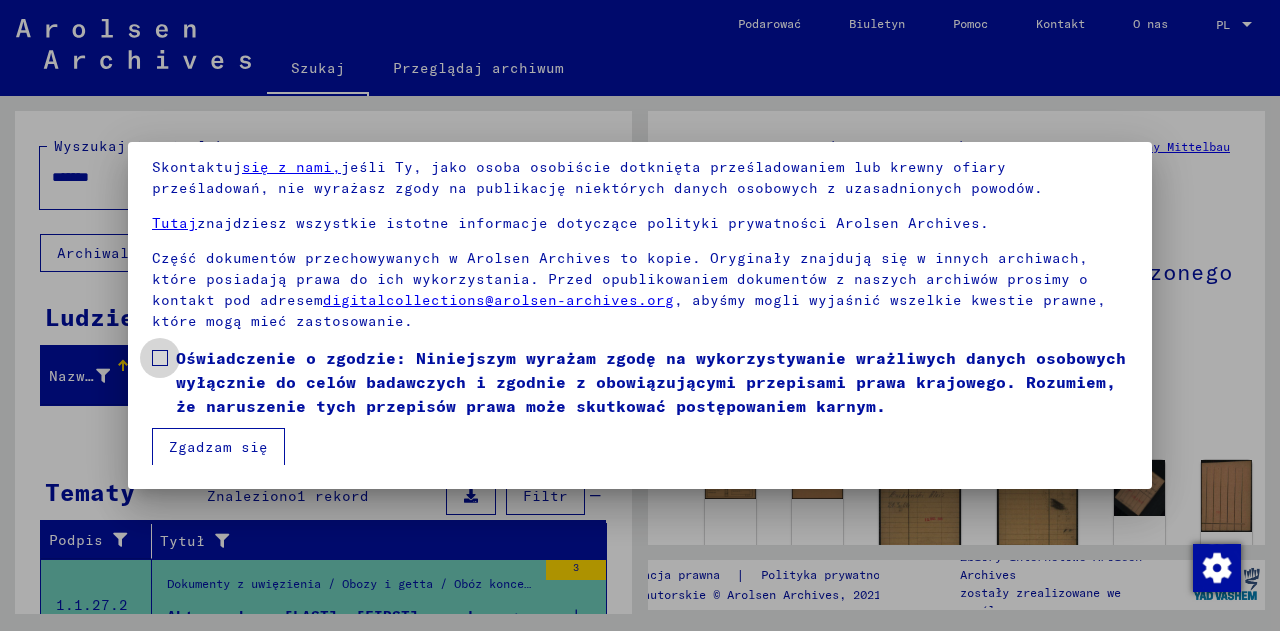 drag, startPoint x: 162, startPoint y: 353, endPoint x: 184, endPoint y: 413, distance: 63.90618 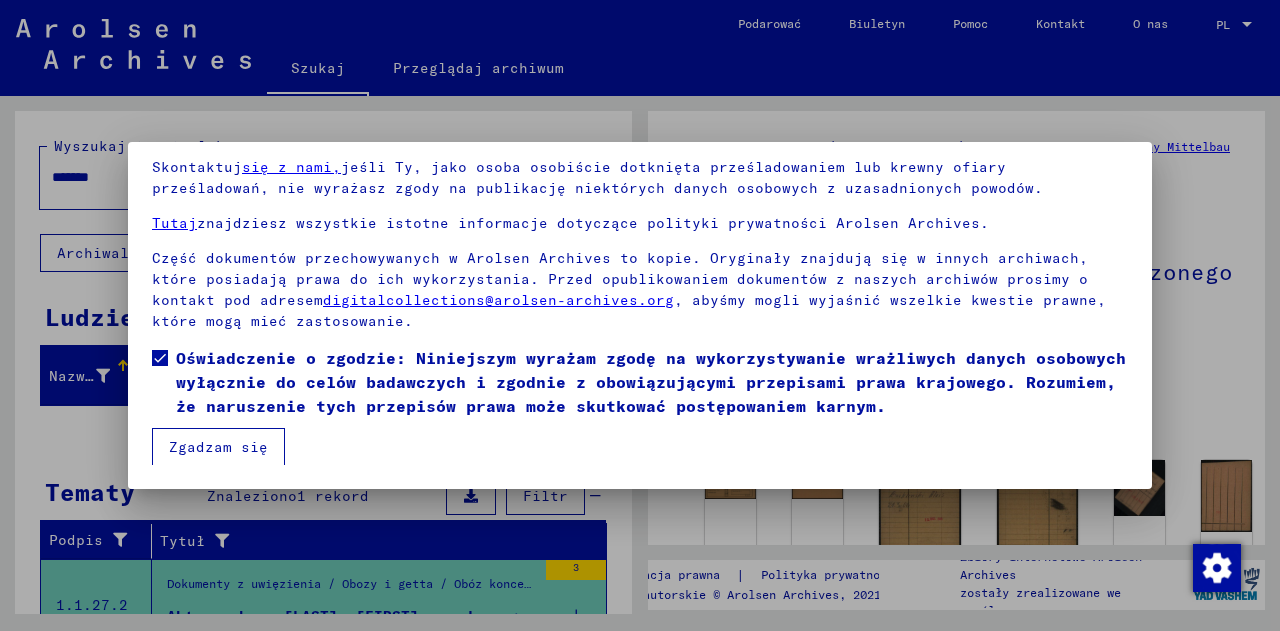 drag, startPoint x: 204, startPoint y: 444, endPoint x: 174, endPoint y: 402, distance: 51.613953 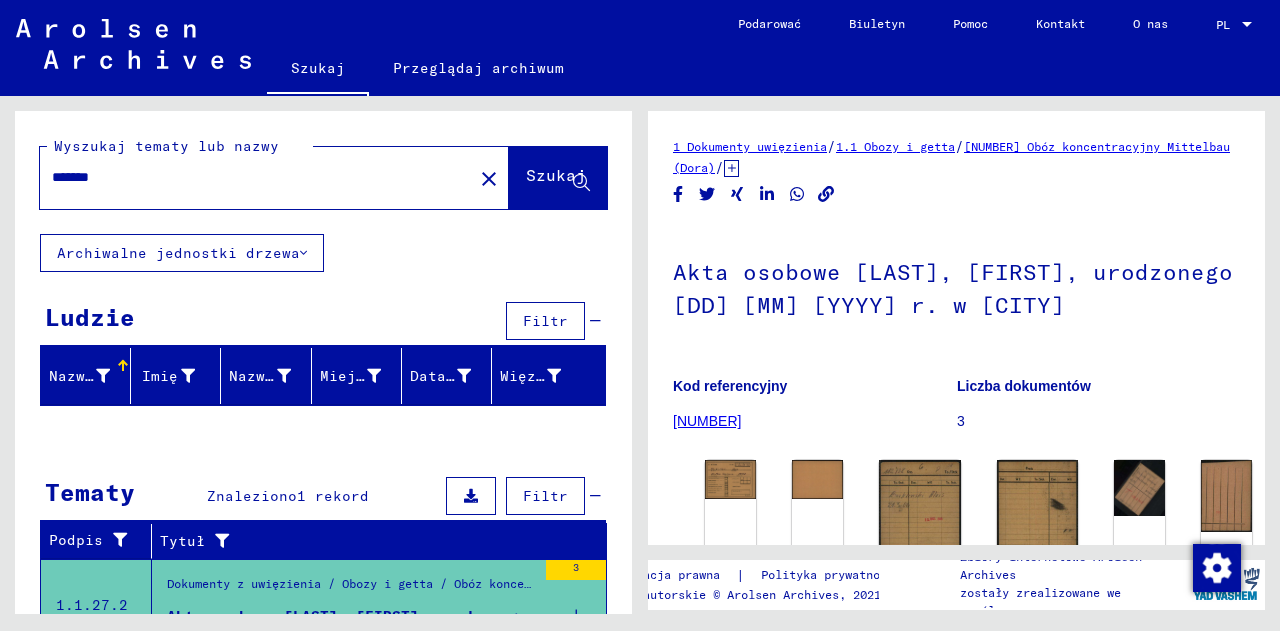drag, startPoint x: 158, startPoint y: 177, endPoint x: 0, endPoint y: 176, distance: 158.00316 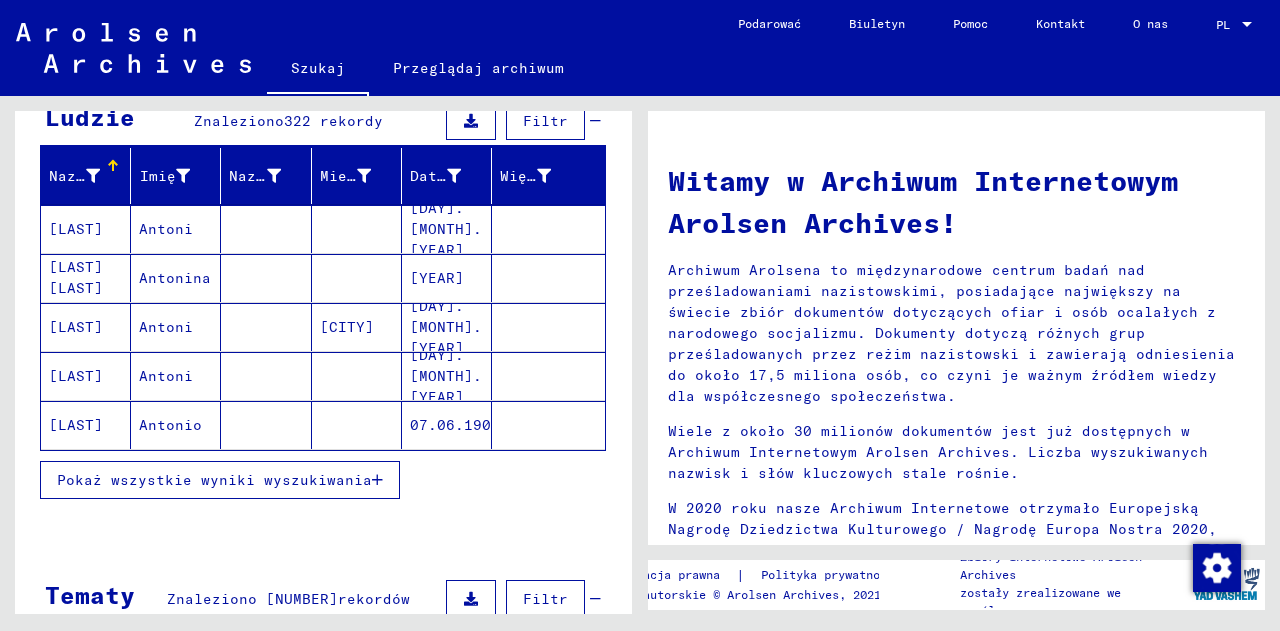 scroll, scrollTop: 0, scrollLeft: 0, axis: both 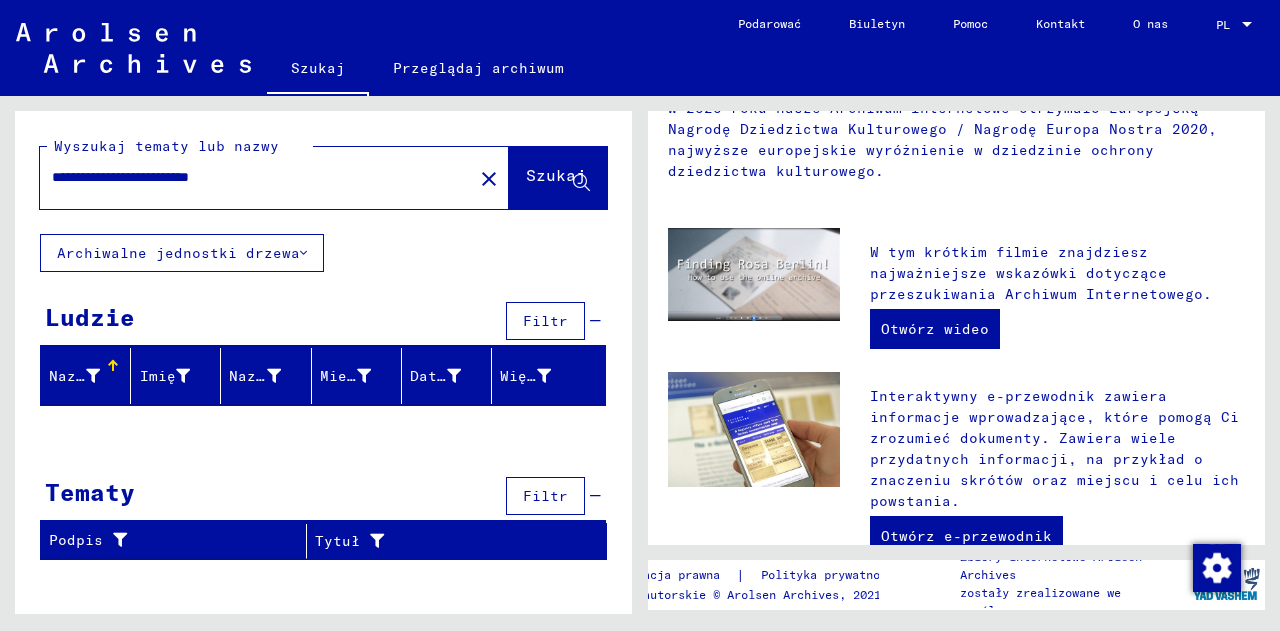 click on "**********" 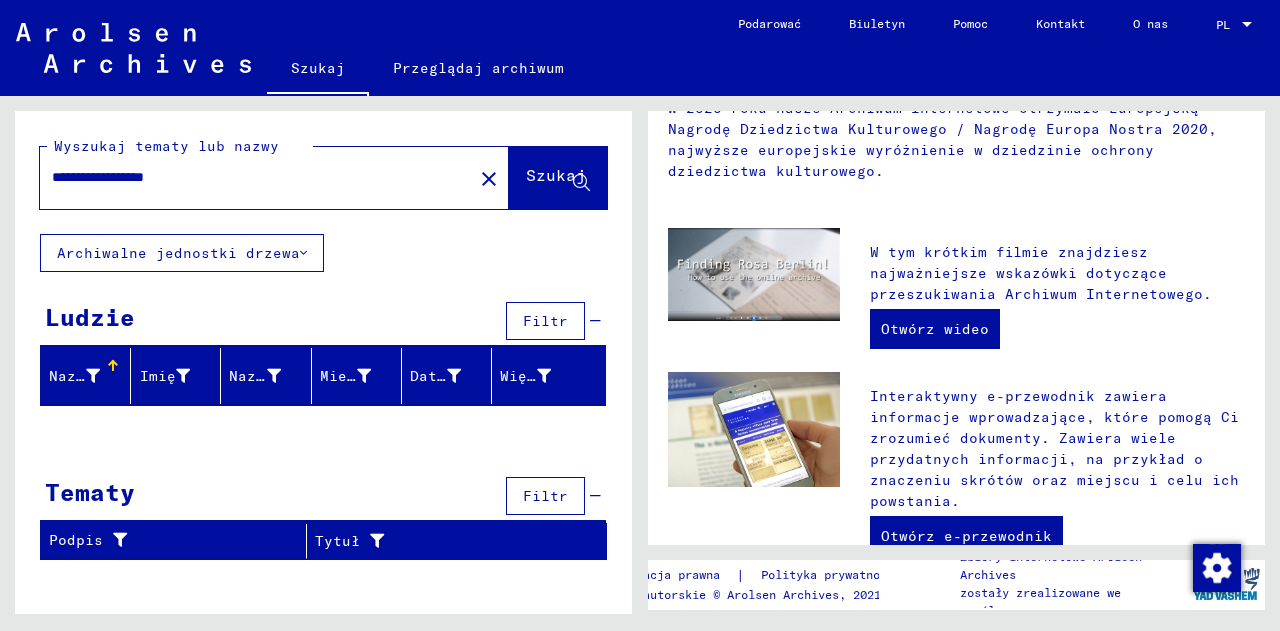 type on "**********" 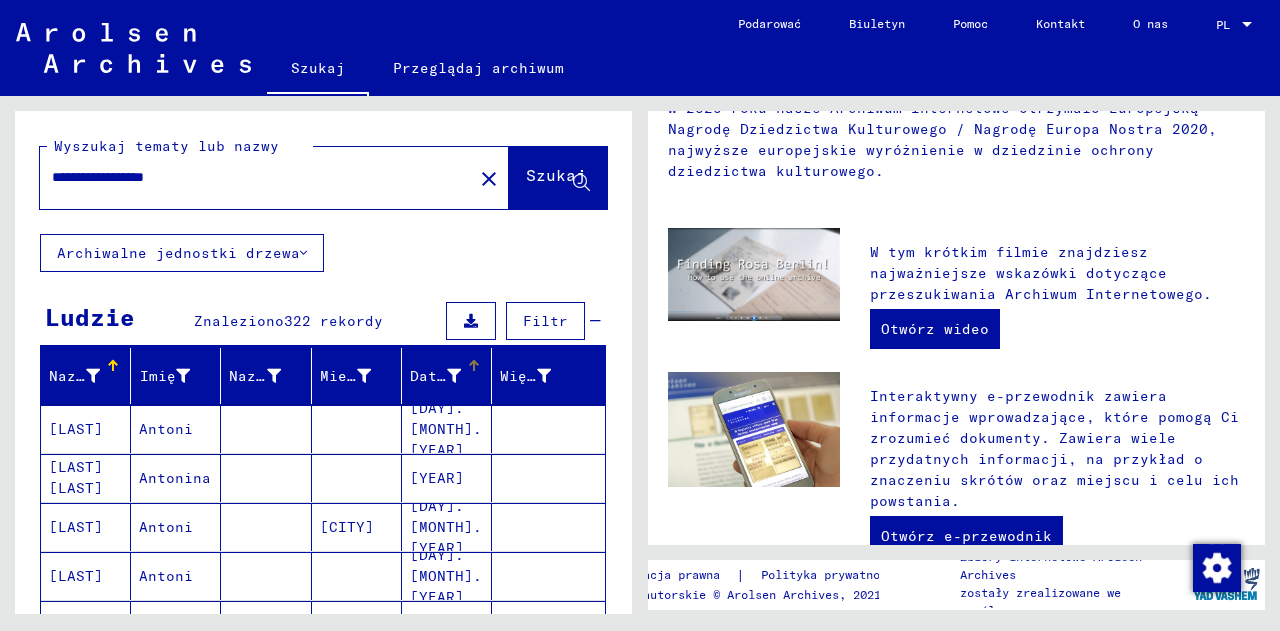 click on "Data urodzenia" at bounding box center (473, 376) 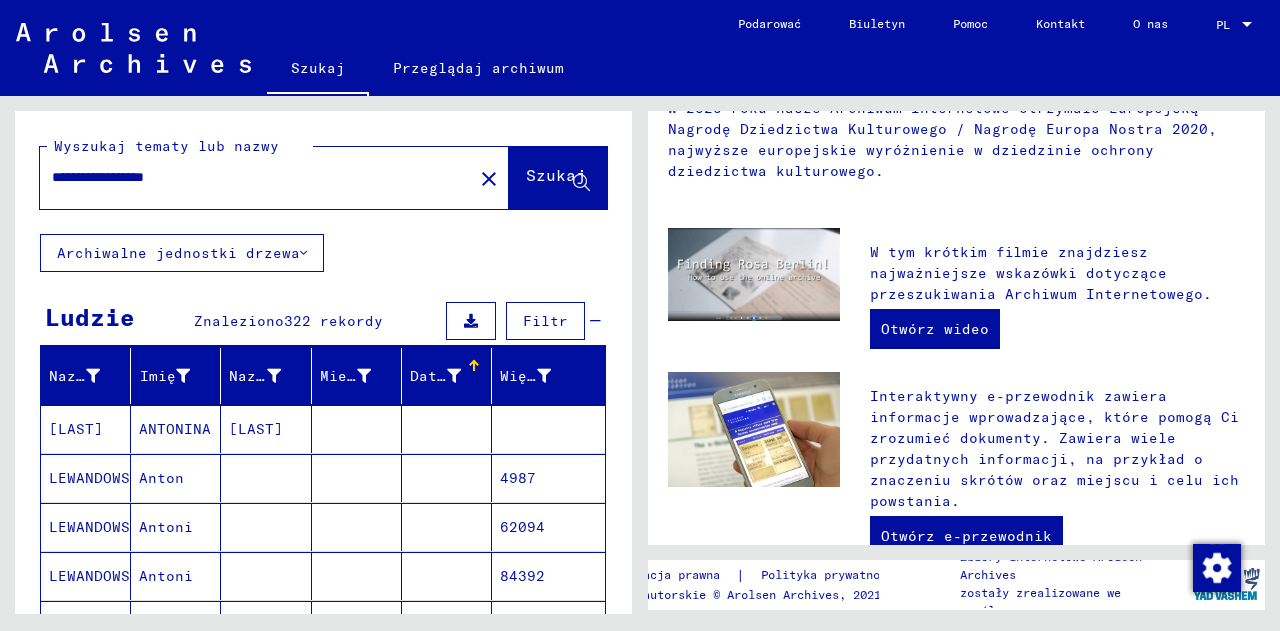 click on "Data urodzenia" at bounding box center (473, 376) 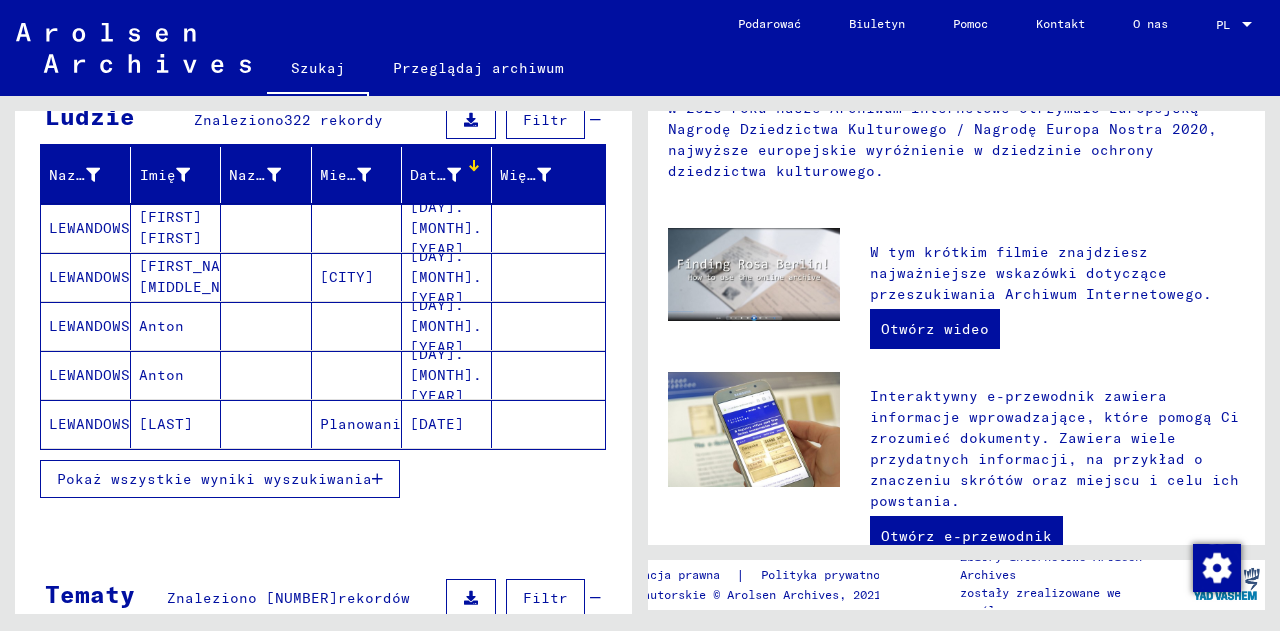 scroll, scrollTop: 200, scrollLeft: 0, axis: vertical 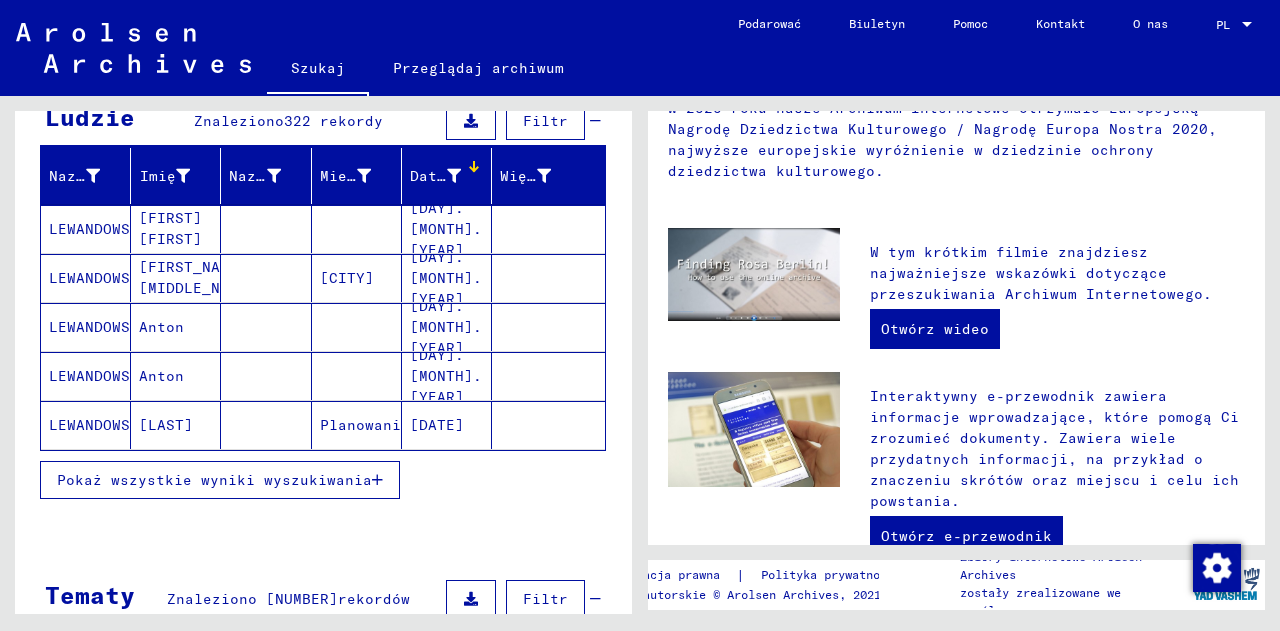 click on "Pokaż wszystkie wyniki wyszukiwania" at bounding box center [214, 480] 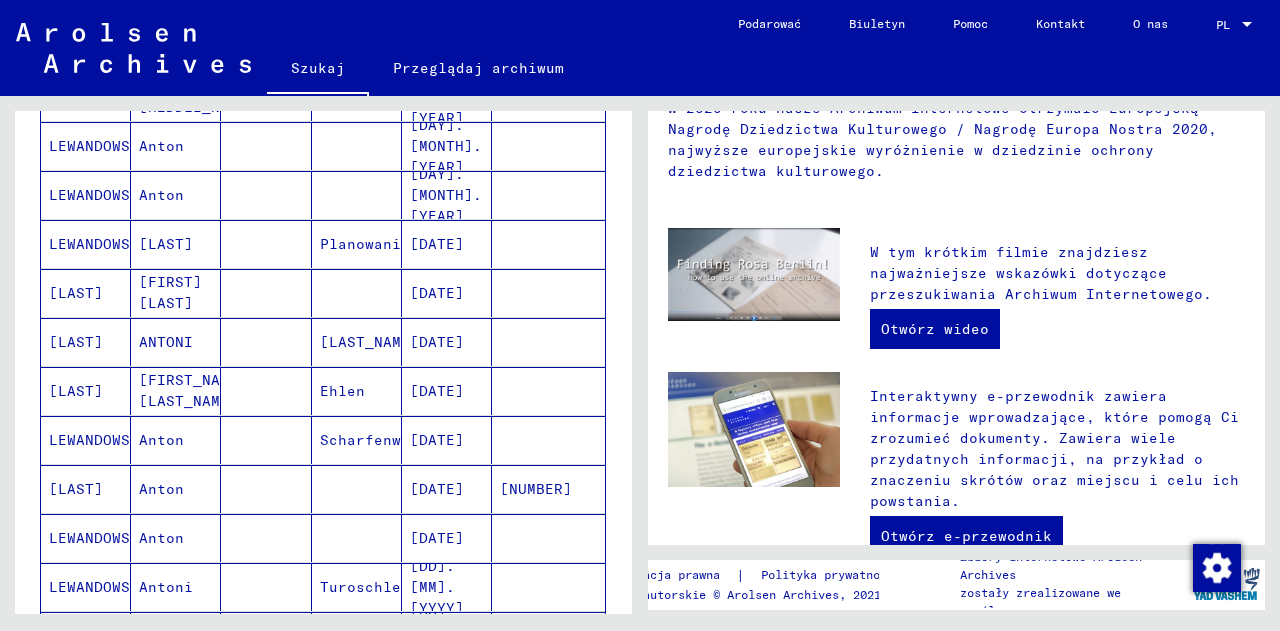 scroll, scrollTop: 100, scrollLeft: 0, axis: vertical 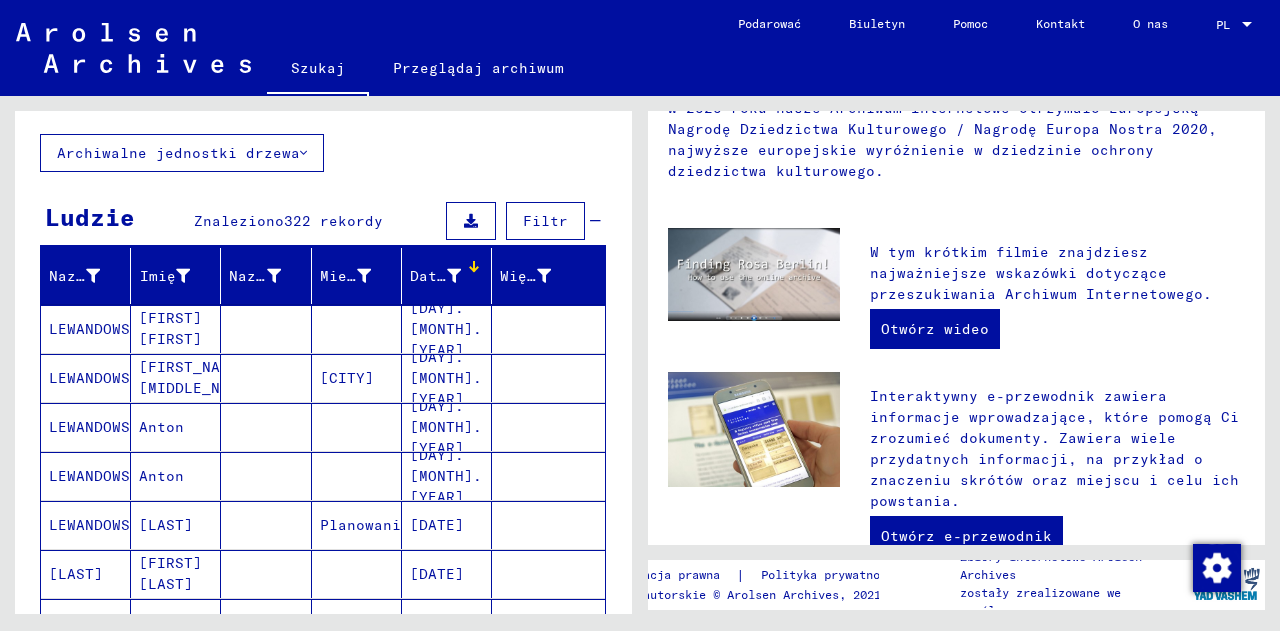 click at bounding box center (474, 266) 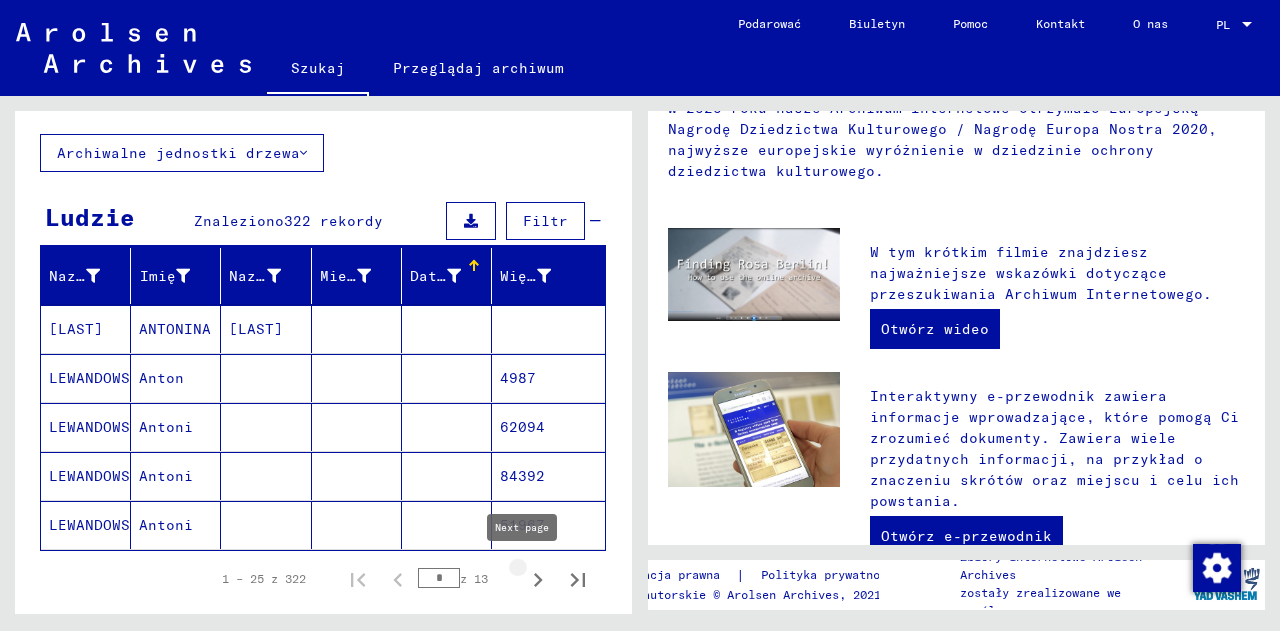 click 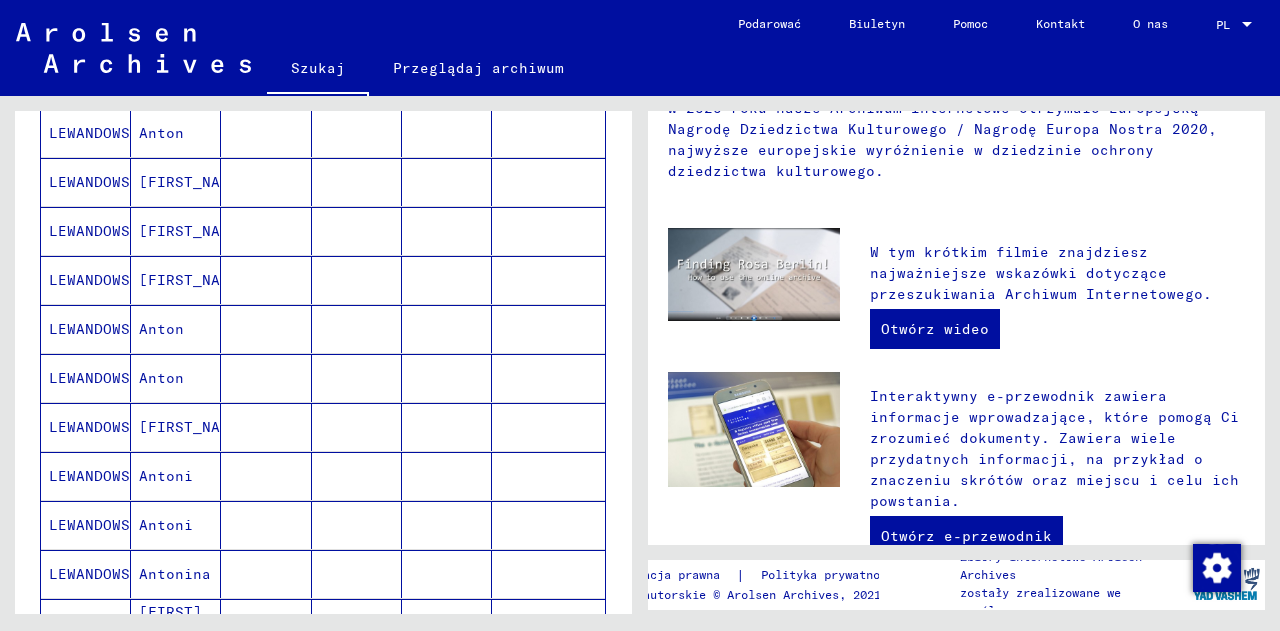 scroll, scrollTop: 1200, scrollLeft: 0, axis: vertical 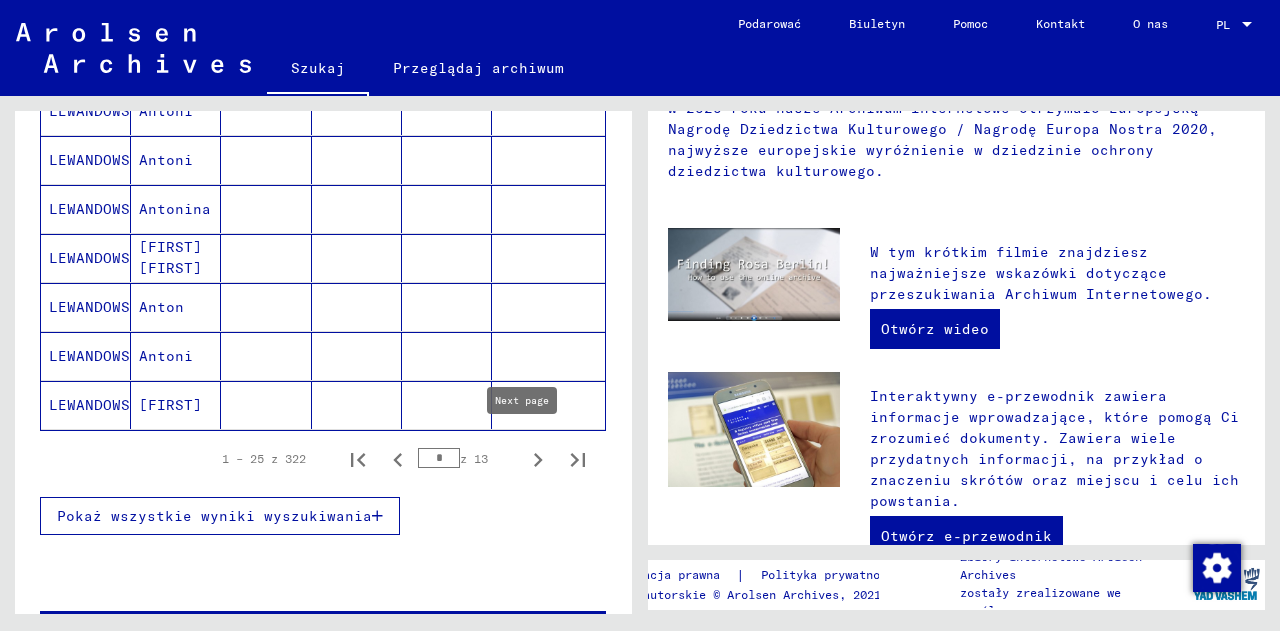 click 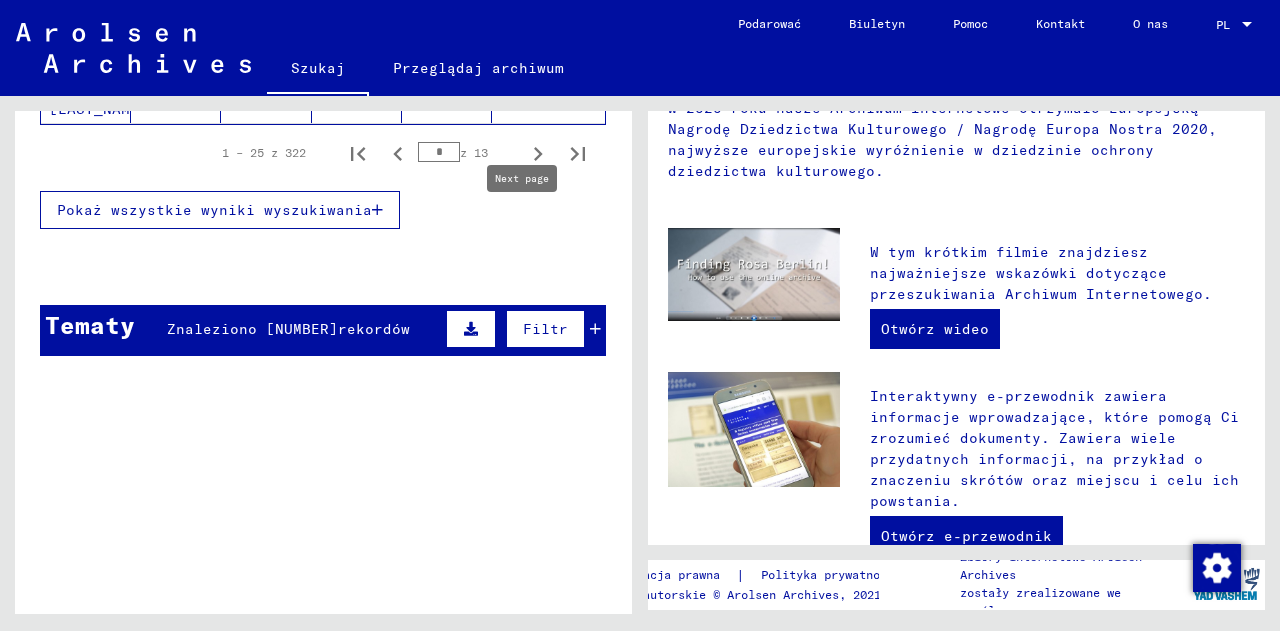 scroll, scrollTop: 1271, scrollLeft: 0, axis: vertical 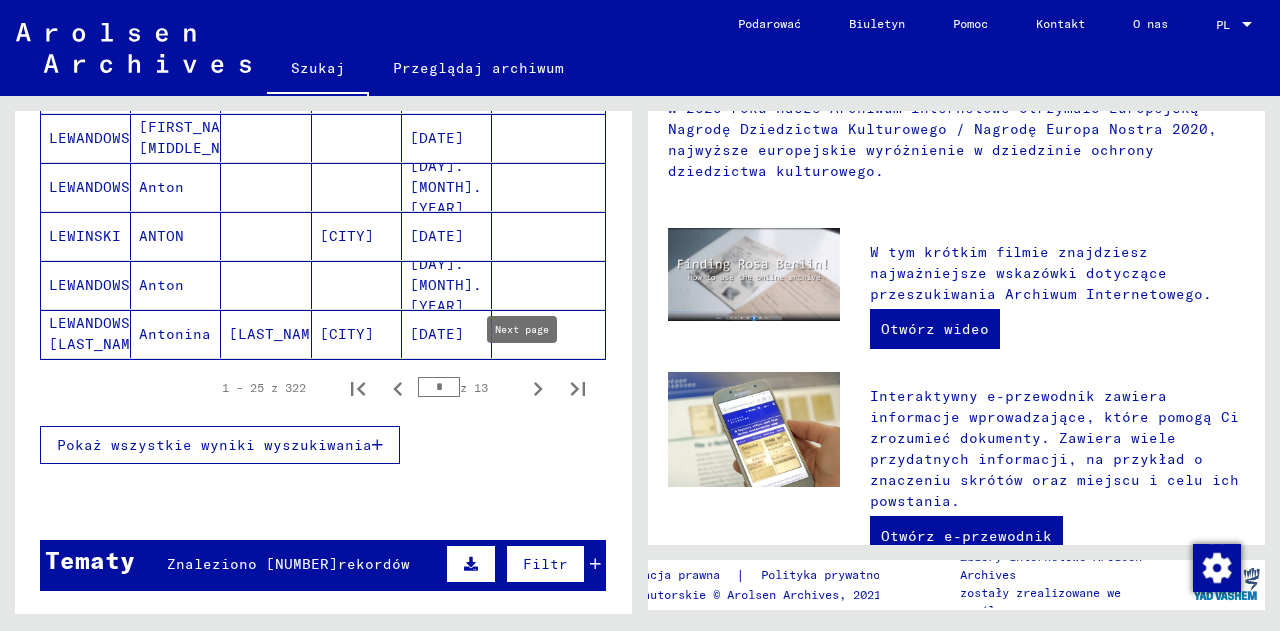 click 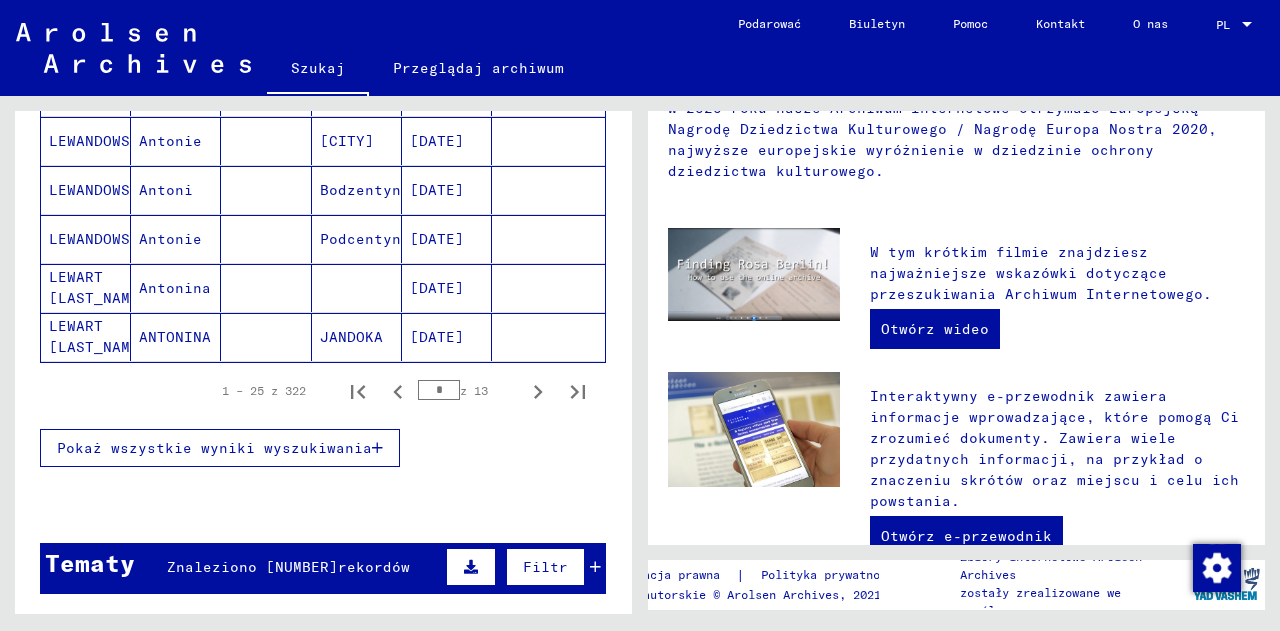 scroll, scrollTop: 1271, scrollLeft: 0, axis: vertical 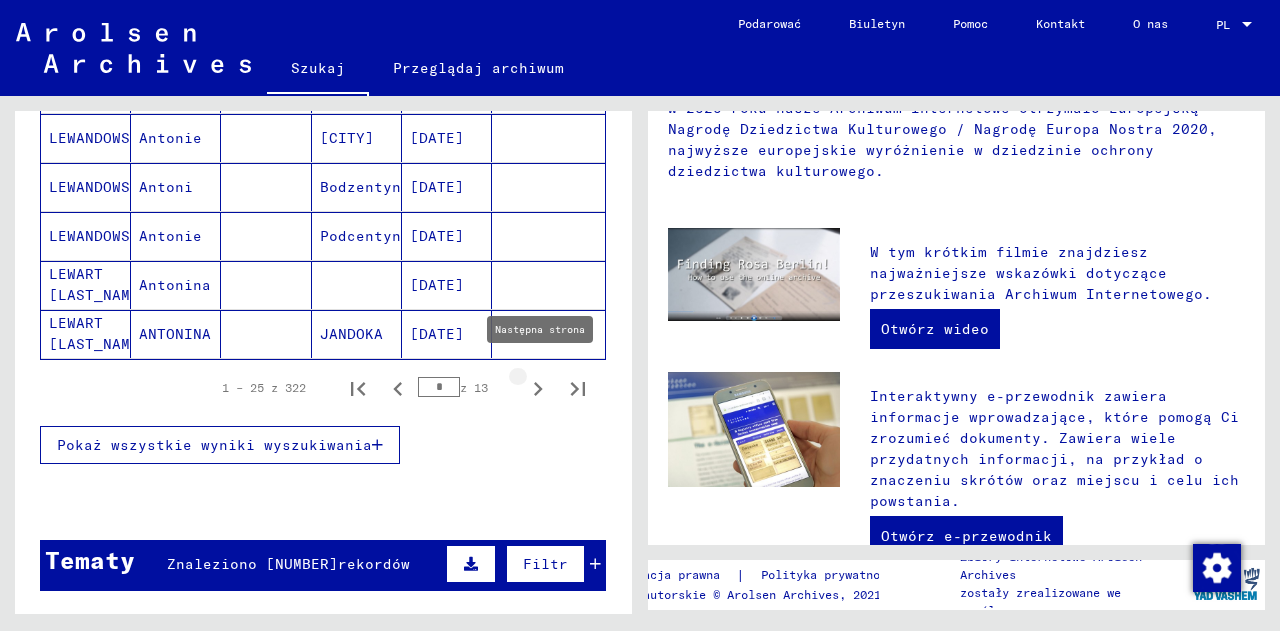 click 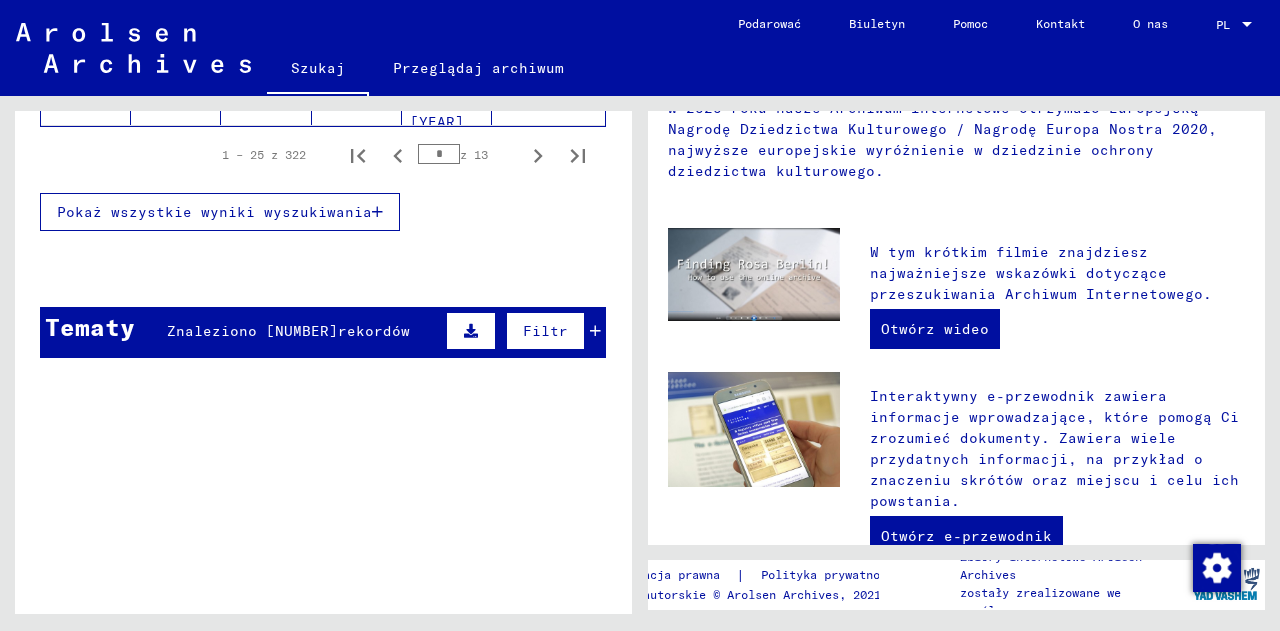 scroll, scrollTop: 1271, scrollLeft: 0, axis: vertical 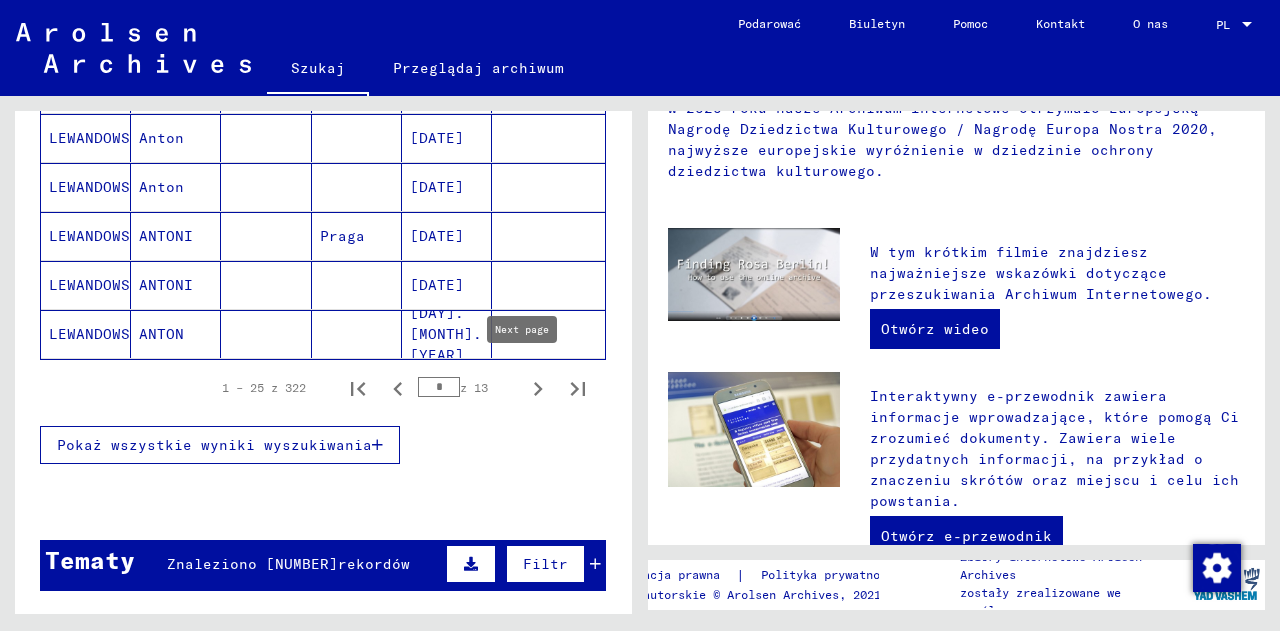 click 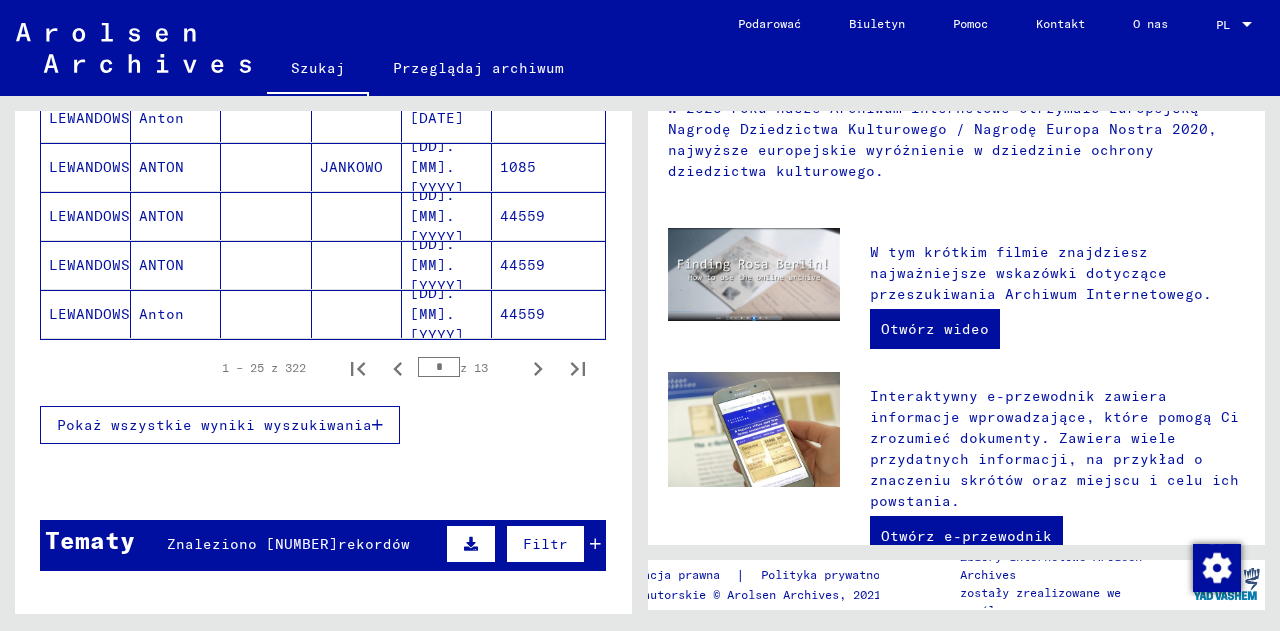 scroll, scrollTop: 1271, scrollLeft: 0, axis: vertical 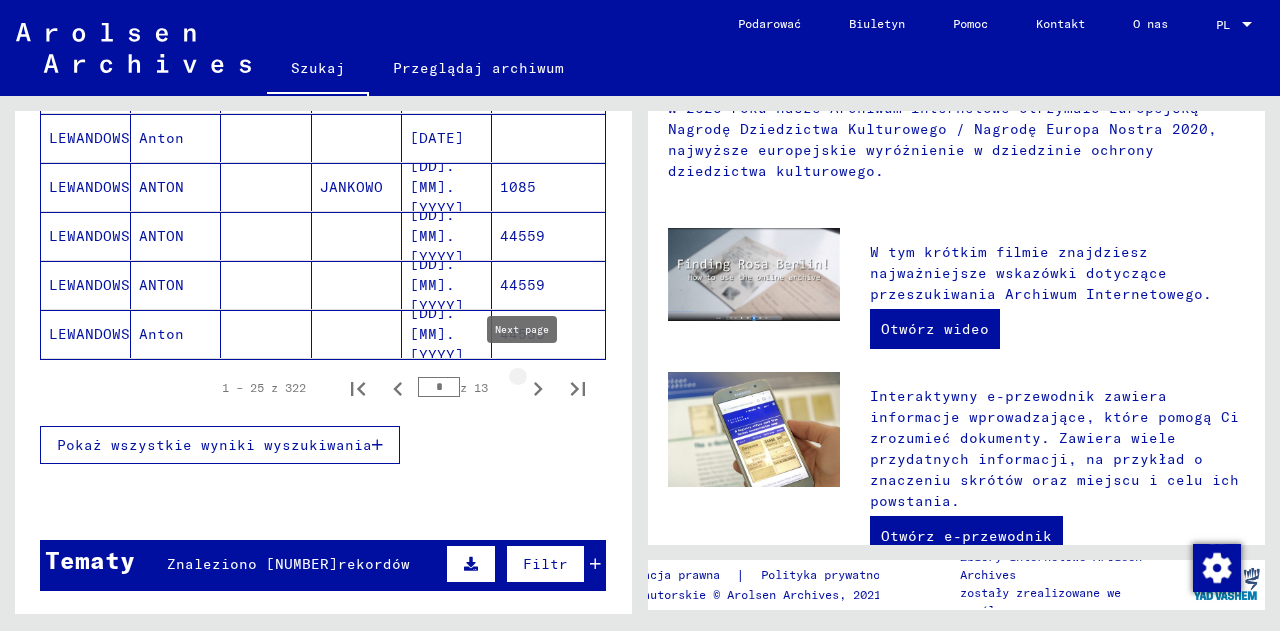 click 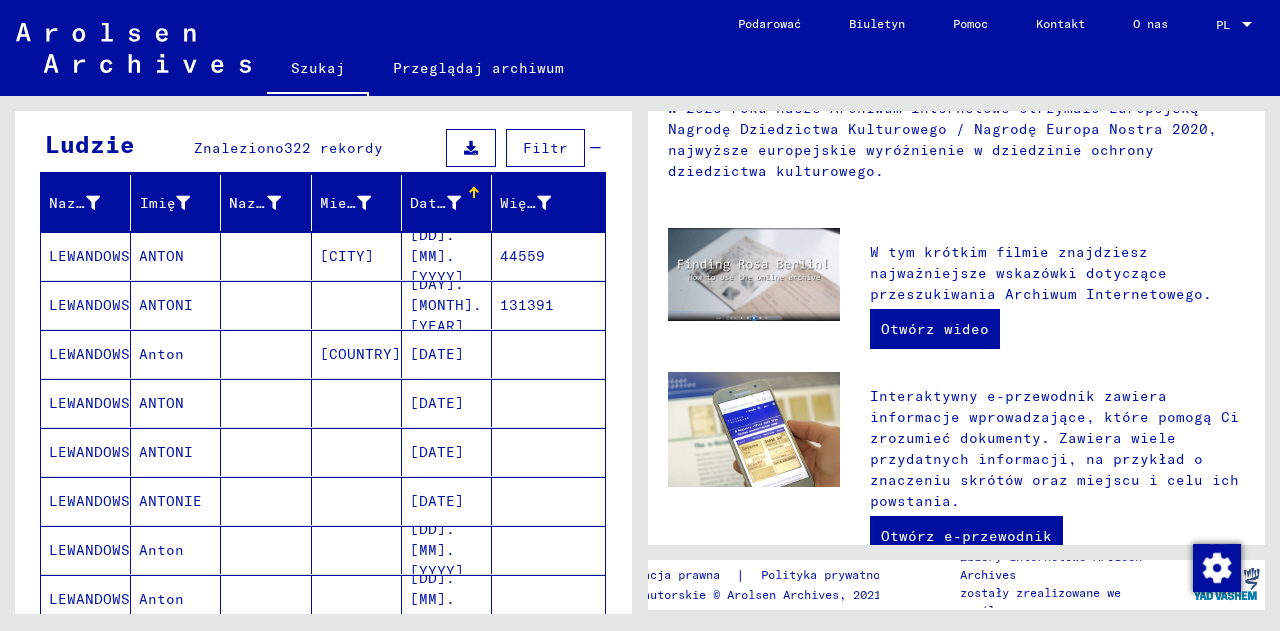 scroll, scrollTop: 171, scrollLeft: 0, axis: vertical 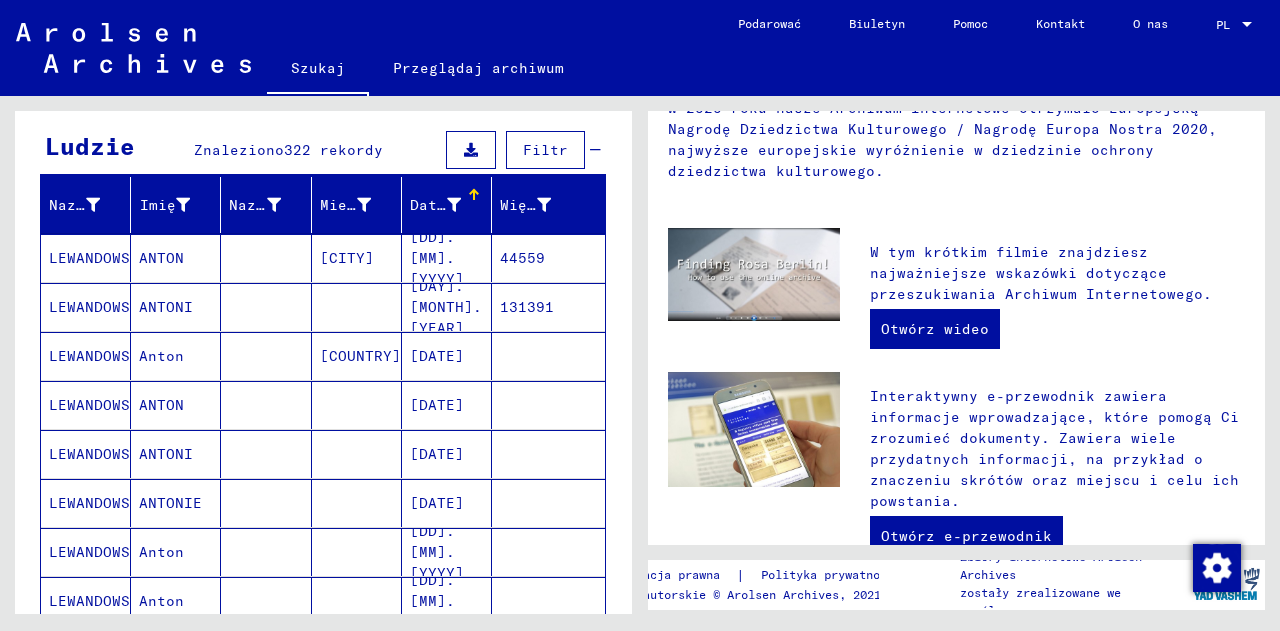 click at bounding box center (471, 150) 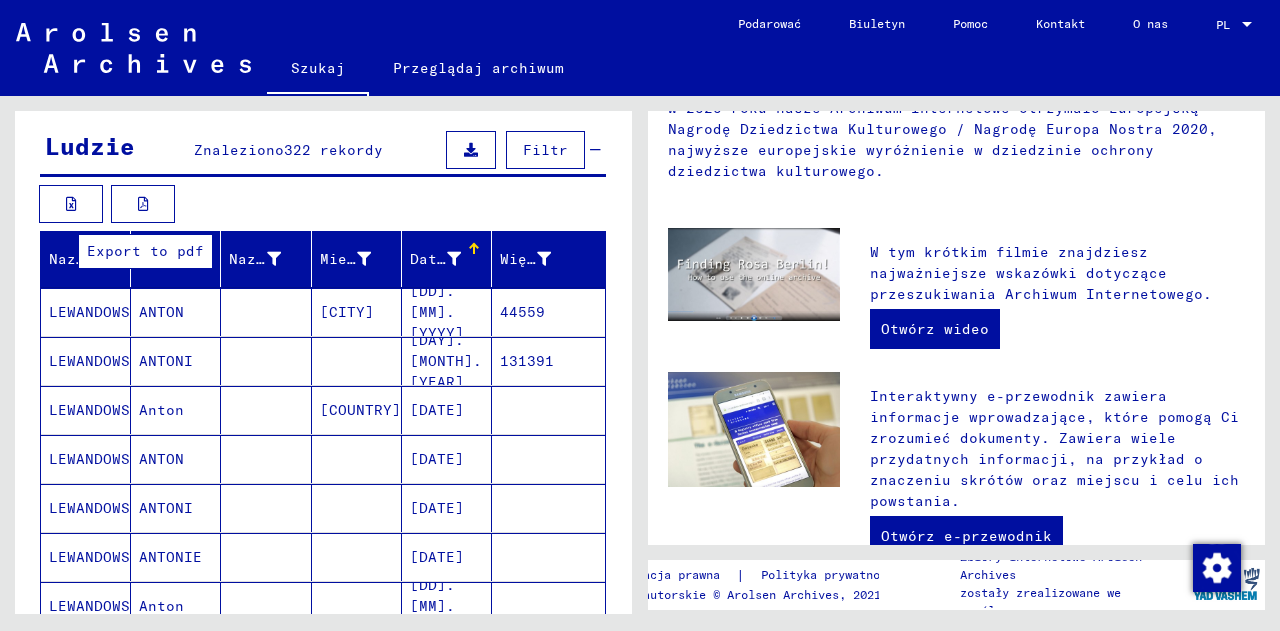 click at bounding box center [143, 204] 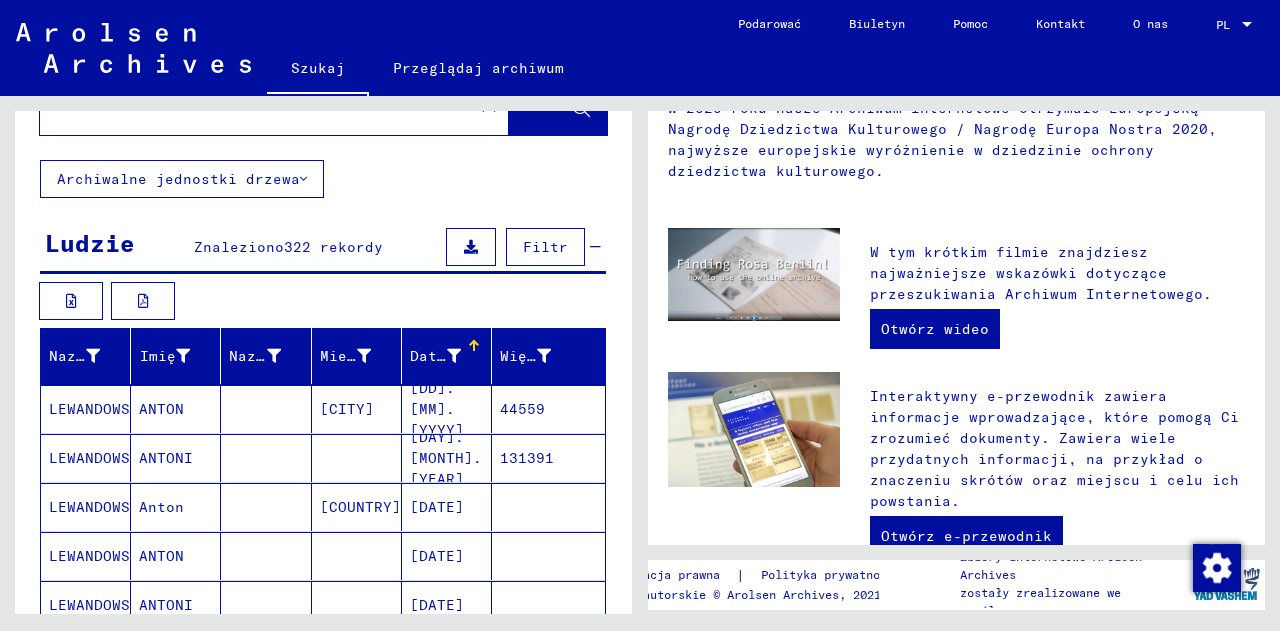scroll, scrollTop: 100, scrollLeft: 0, axis: vertical 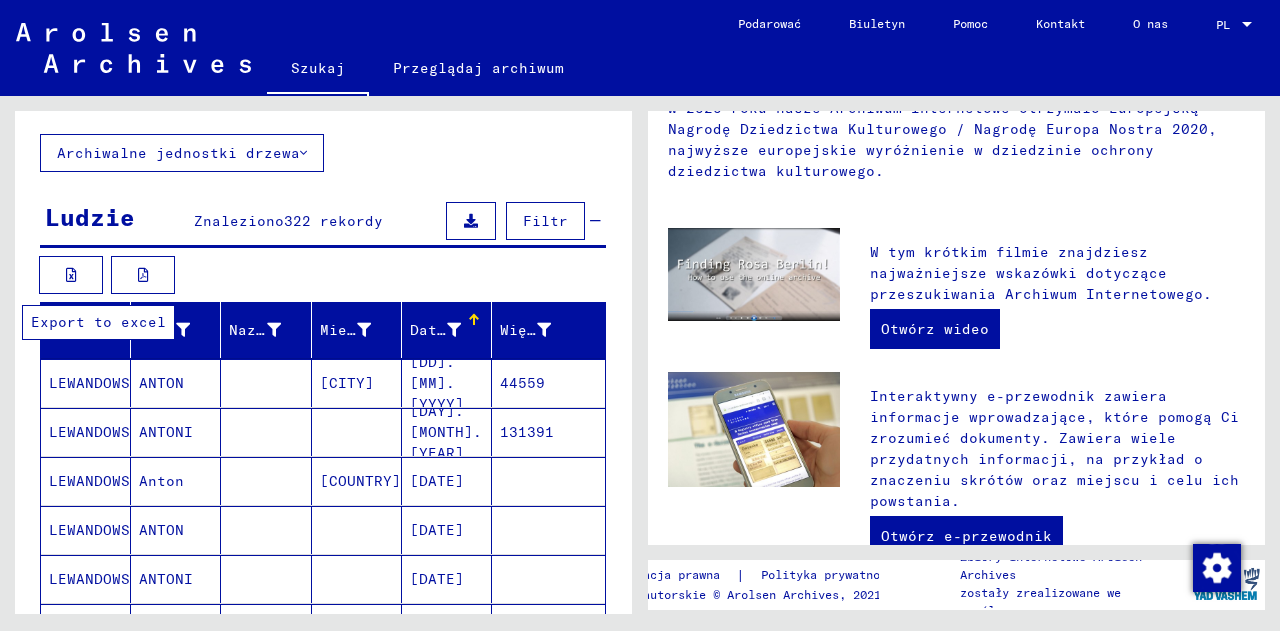 click at bounding box center [71, 275] 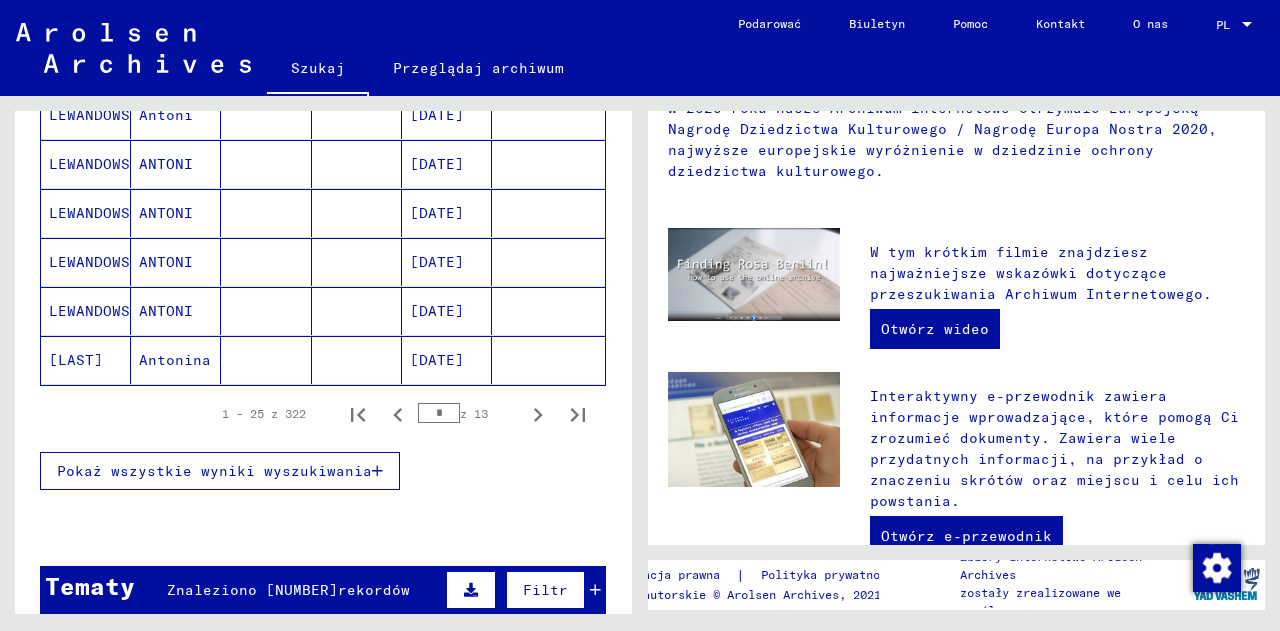 scroll, scrollTop: 1300, scrollLeft: 0, axis: vertical 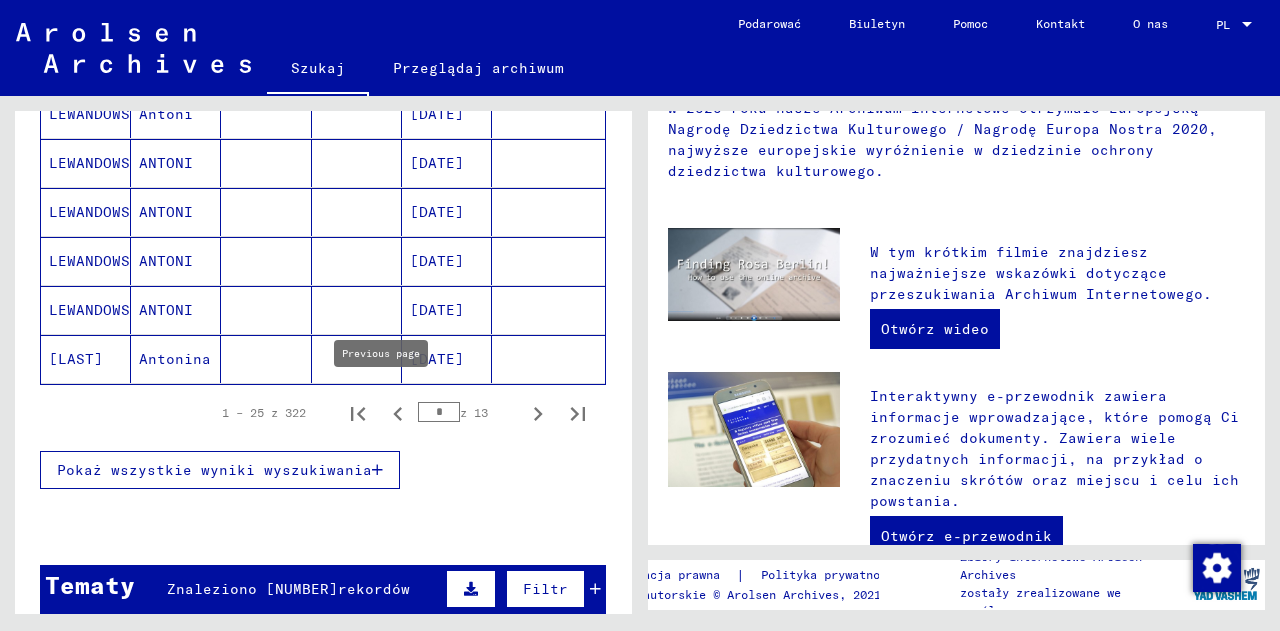 click 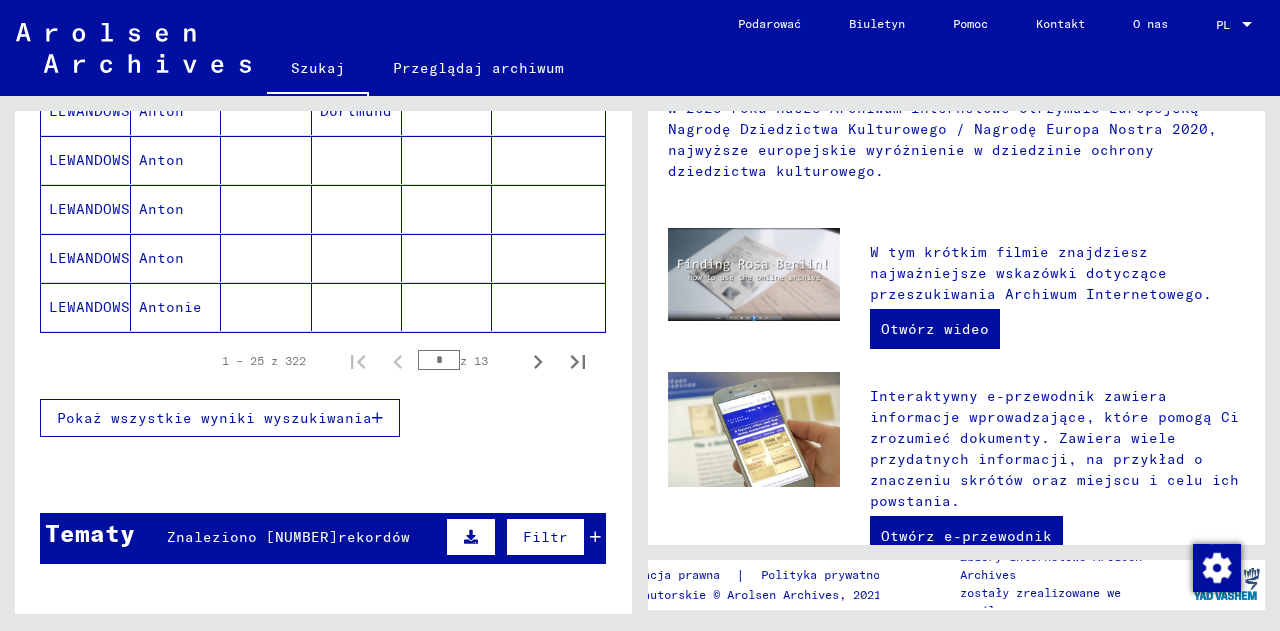 scroll, scrollTop: 1225, scrollLeft: 0, axis: vertical 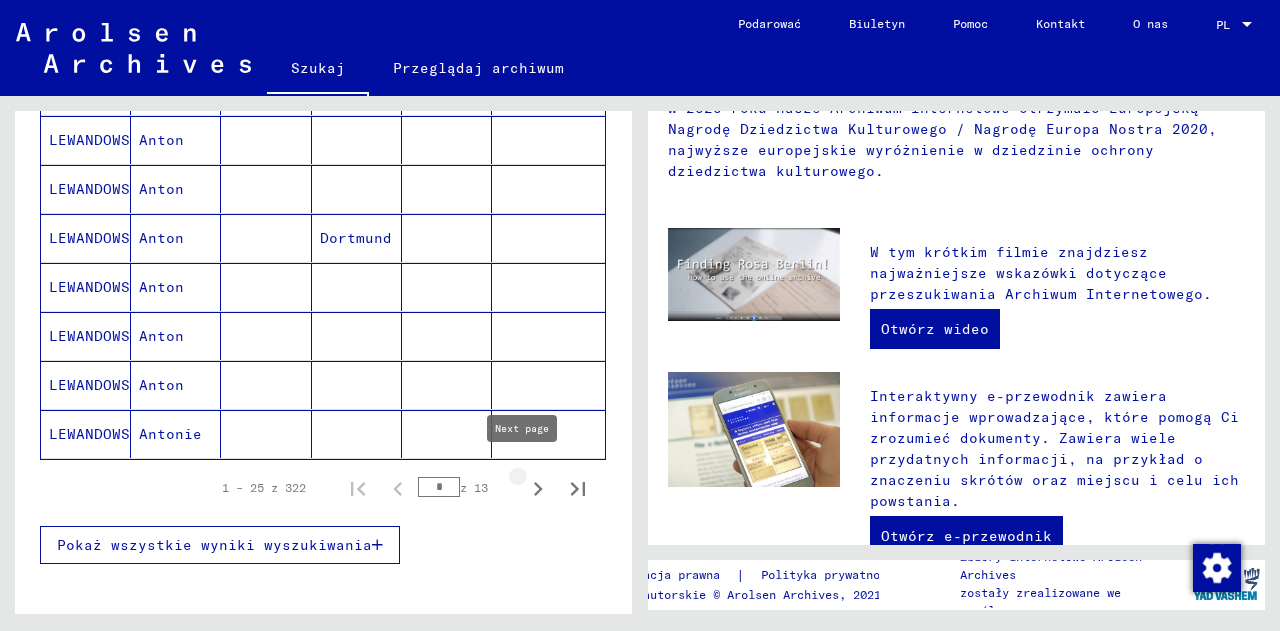 click 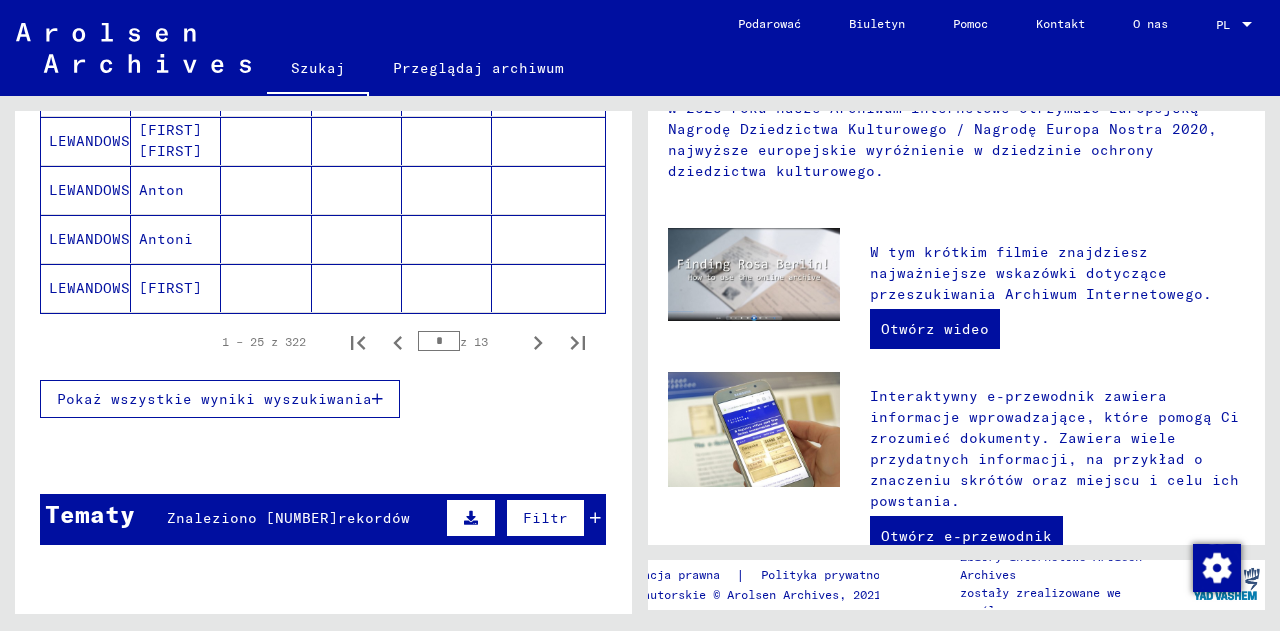 scroll, scrollTop: 1125, scrollLeft: 0, axis: vertical 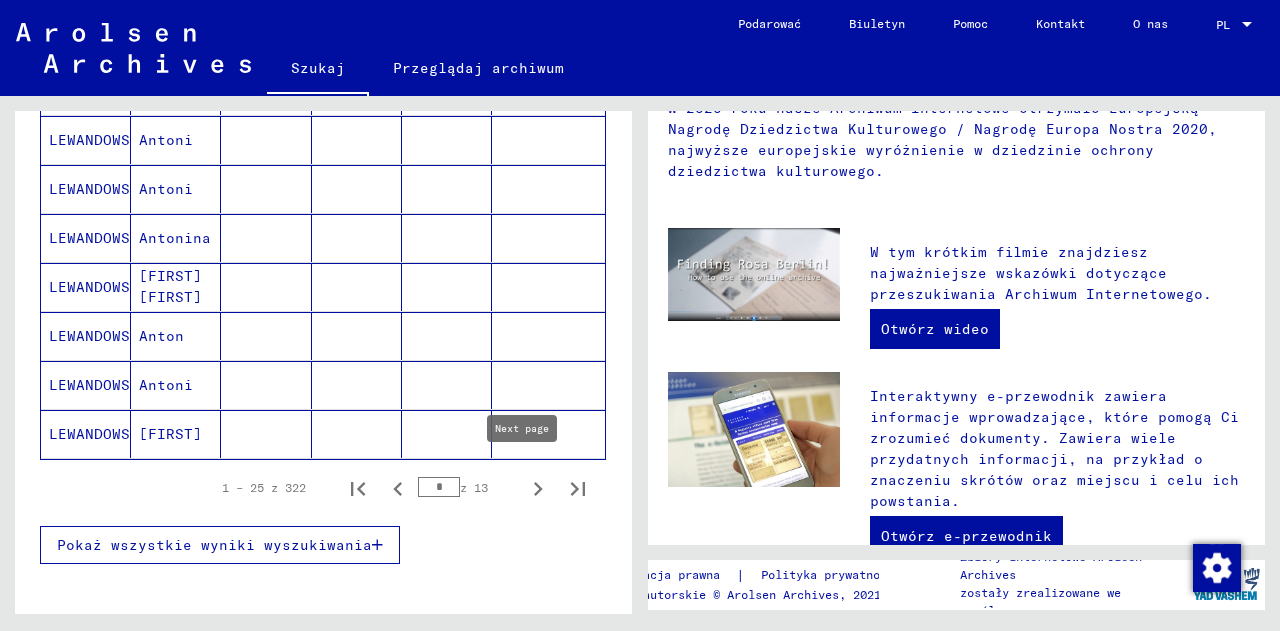drag, startPoint x: 533, startPoint y: 485, endPoint x: 528, endPoint y: 455, distance: 30.413813 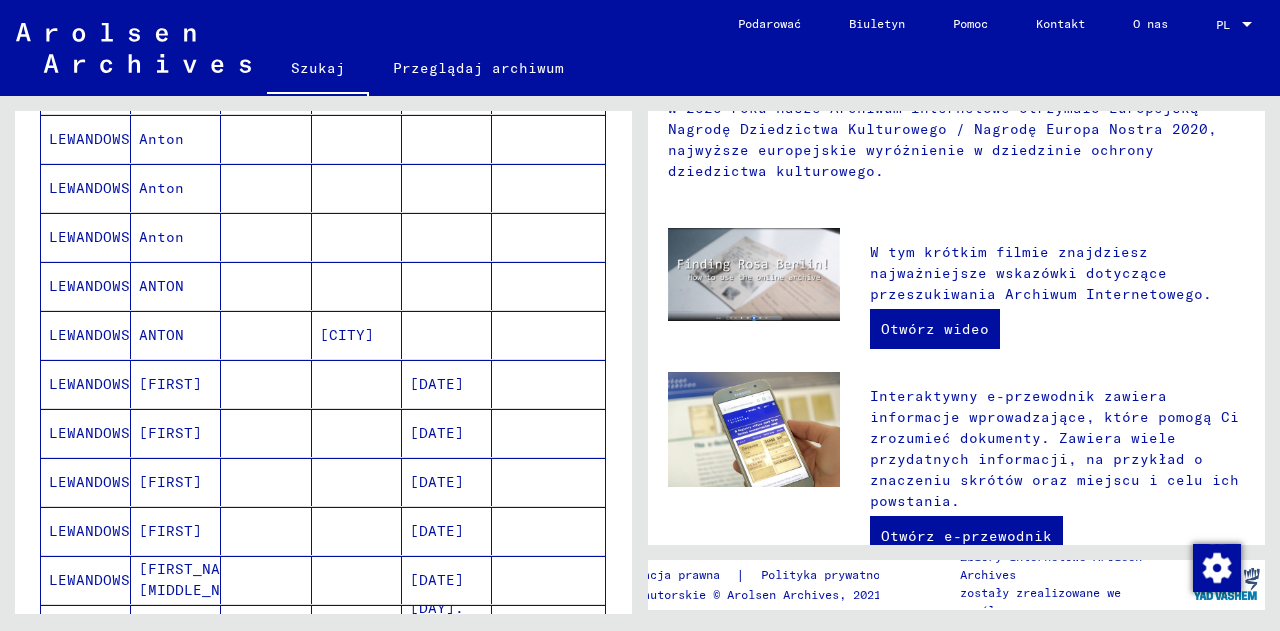 scroll, scrollTop: 925, scrollLeft: 0, axis: vertical 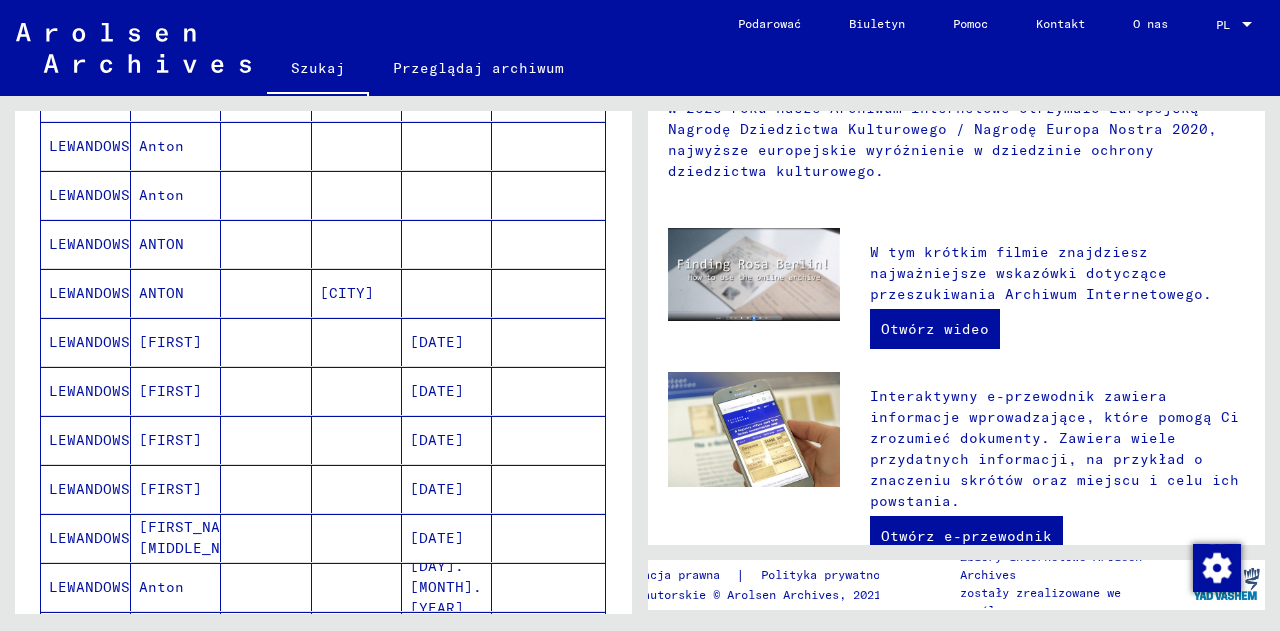 click on "[DATE]" at bounding box center (437, 440) 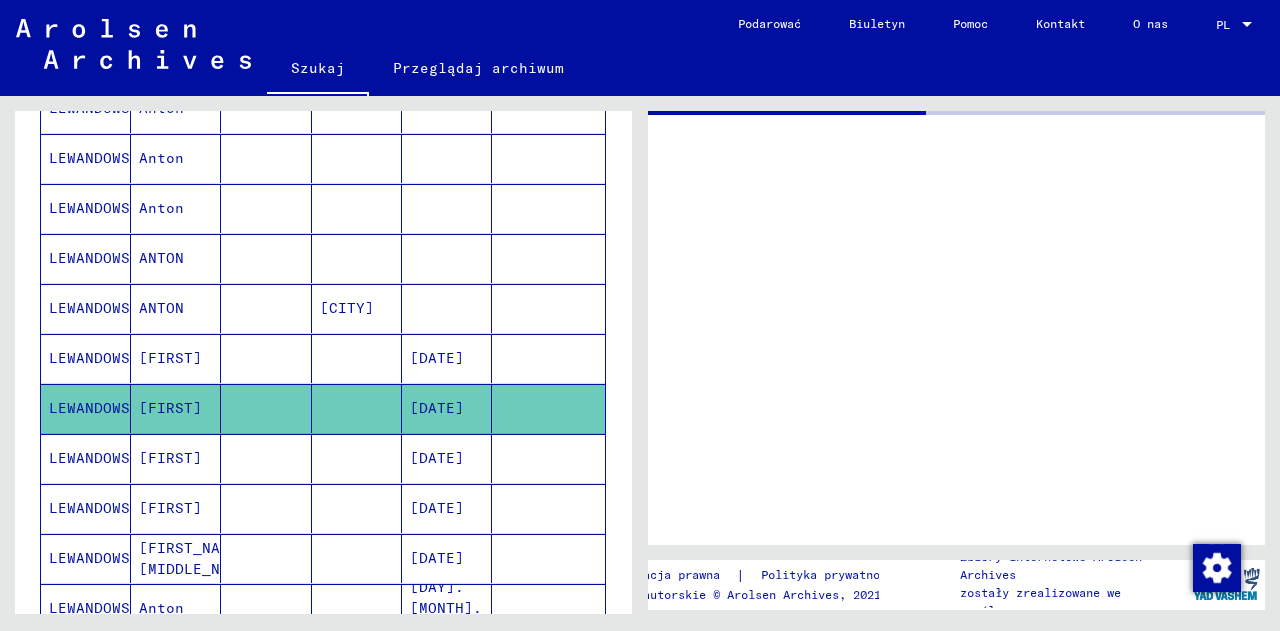 scroll, scrollTop: 0, scrollLeft: 0, axis: both 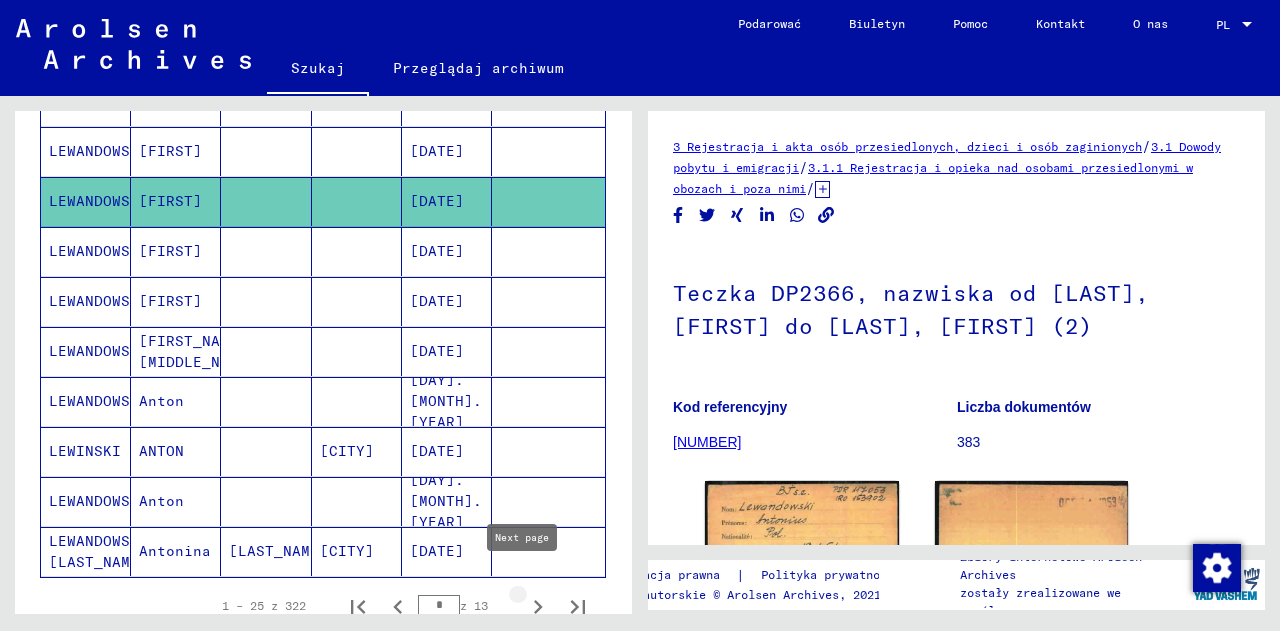 click 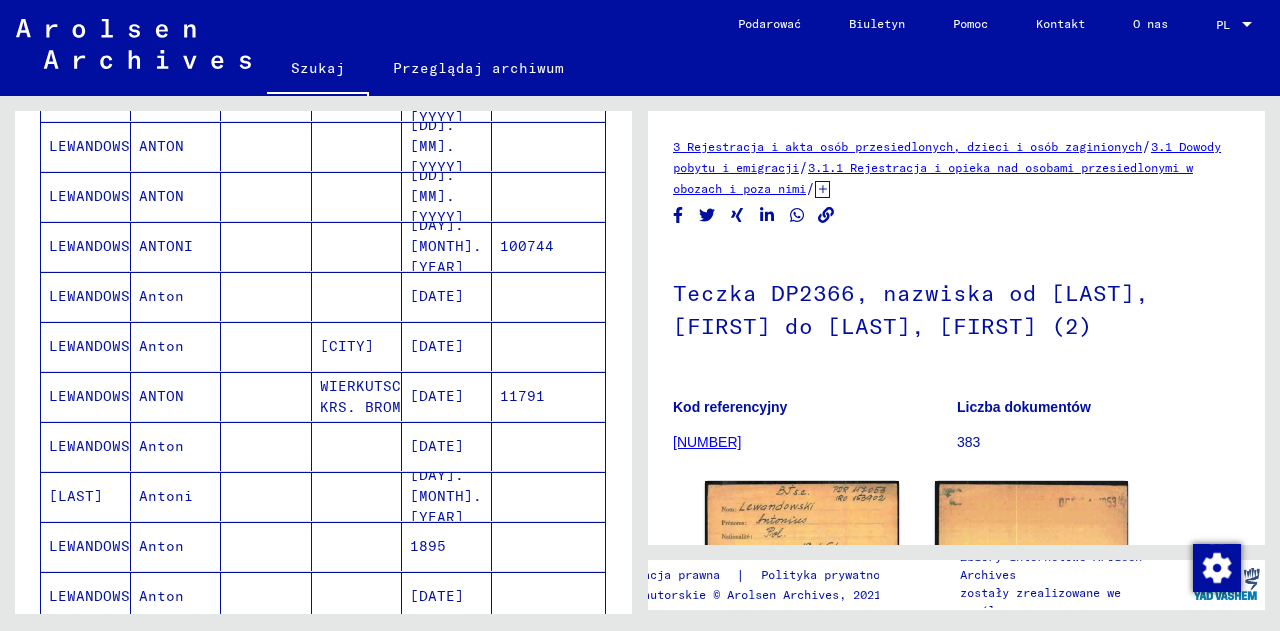 scroll, scrollTop: 832, scrollLeft: 0, axis: vertical 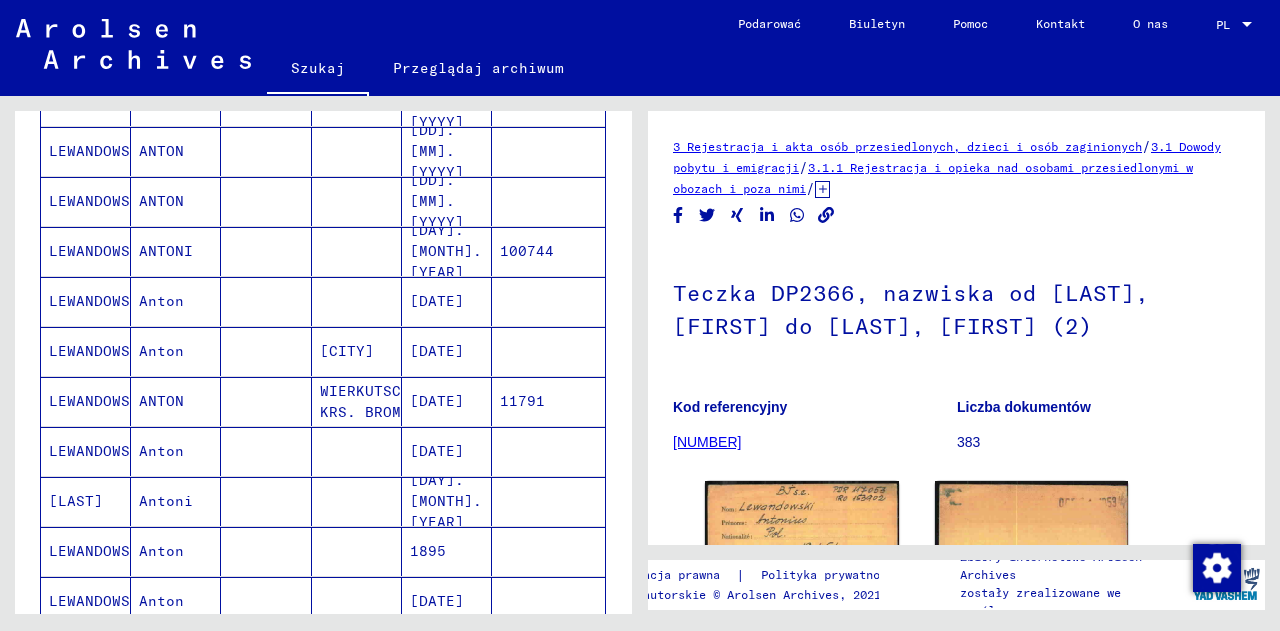 click on "[DAY].[MONTH].[YEAR]" at bounding box center [428, 551] 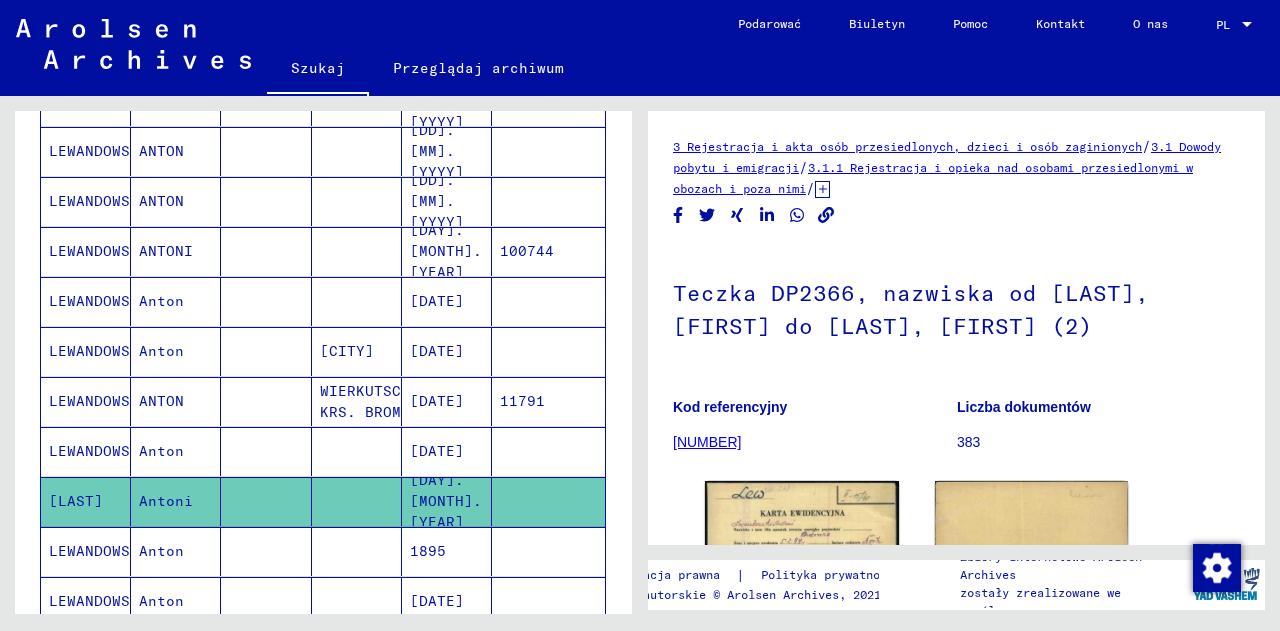 scroll, scrollTop: 0, scrollLeft: 0, axis: both 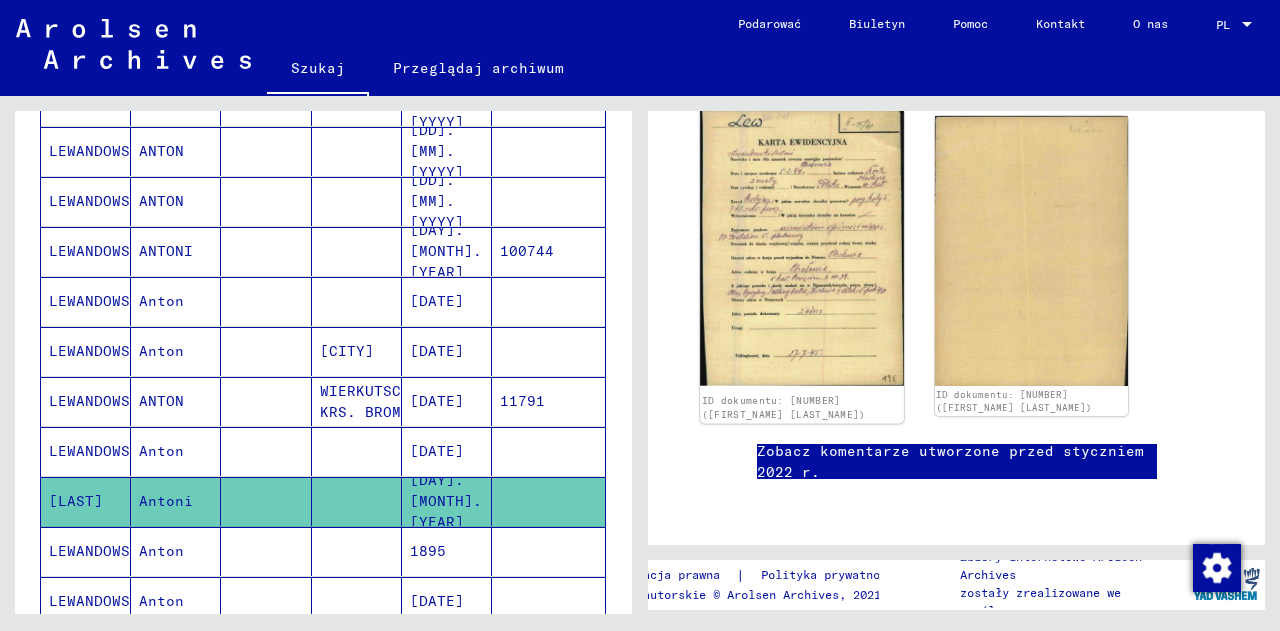 click 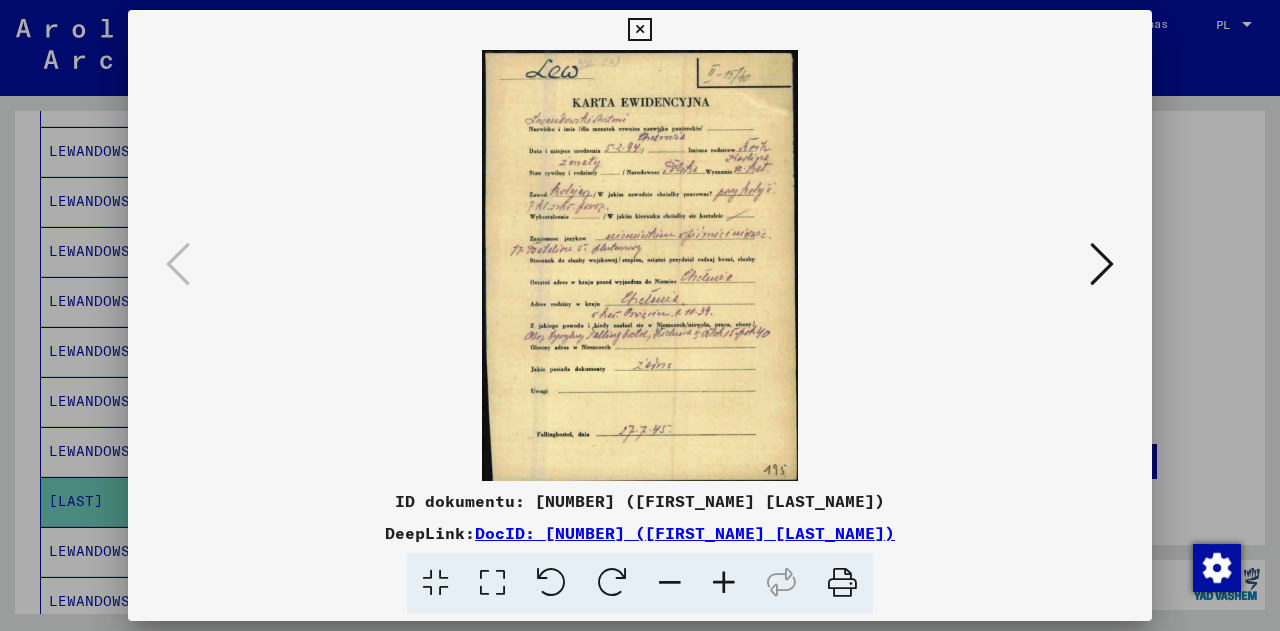 click at bounding box center (1102, 264) 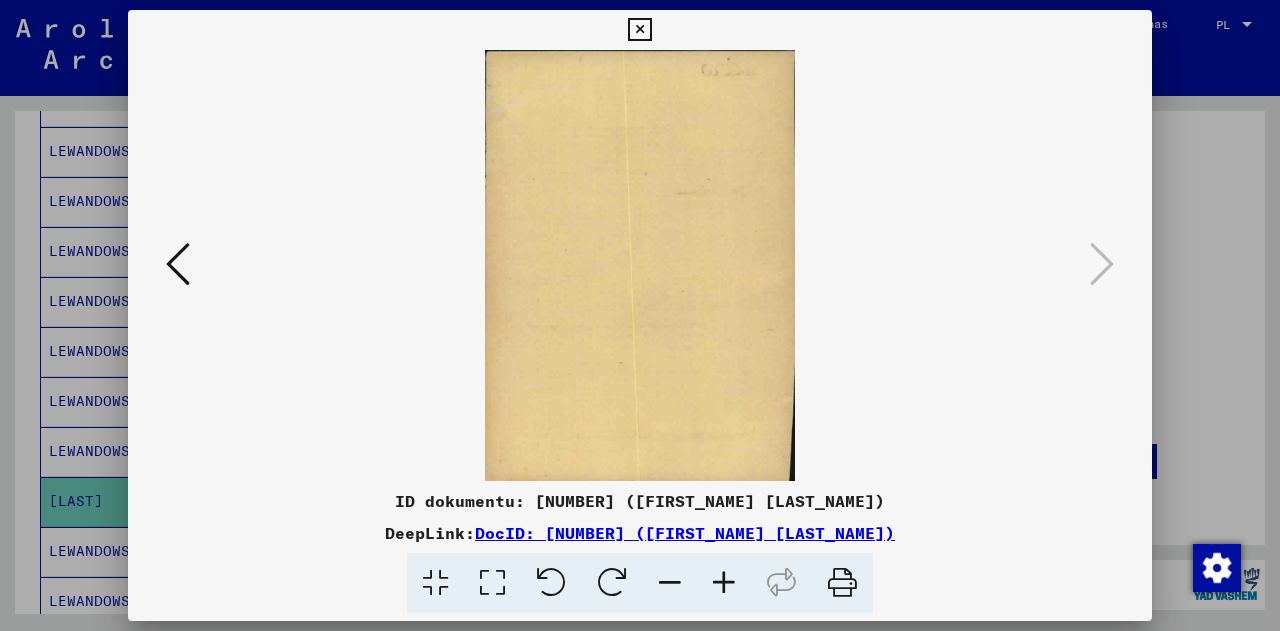 drag, startPoint x: 640, startPoint y: 32, endPoint x: 859, endPoint y: 270, distance: 323.42697 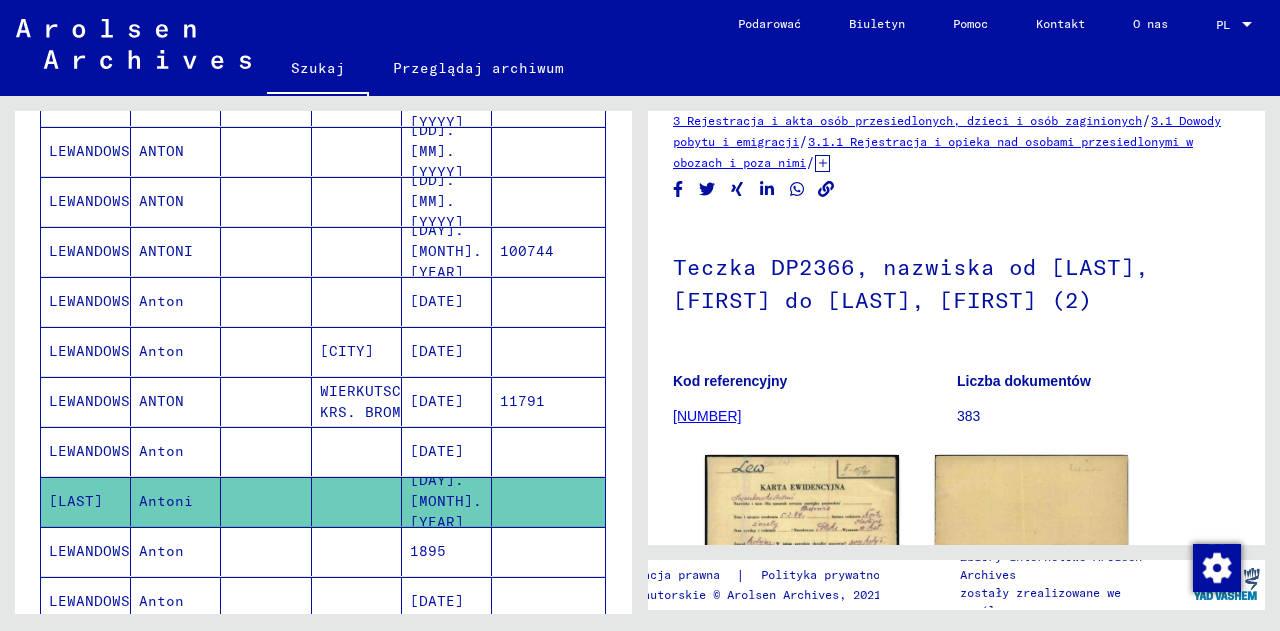 scroll, scrollTop: 0, scrollLeft: 0, axis: both 